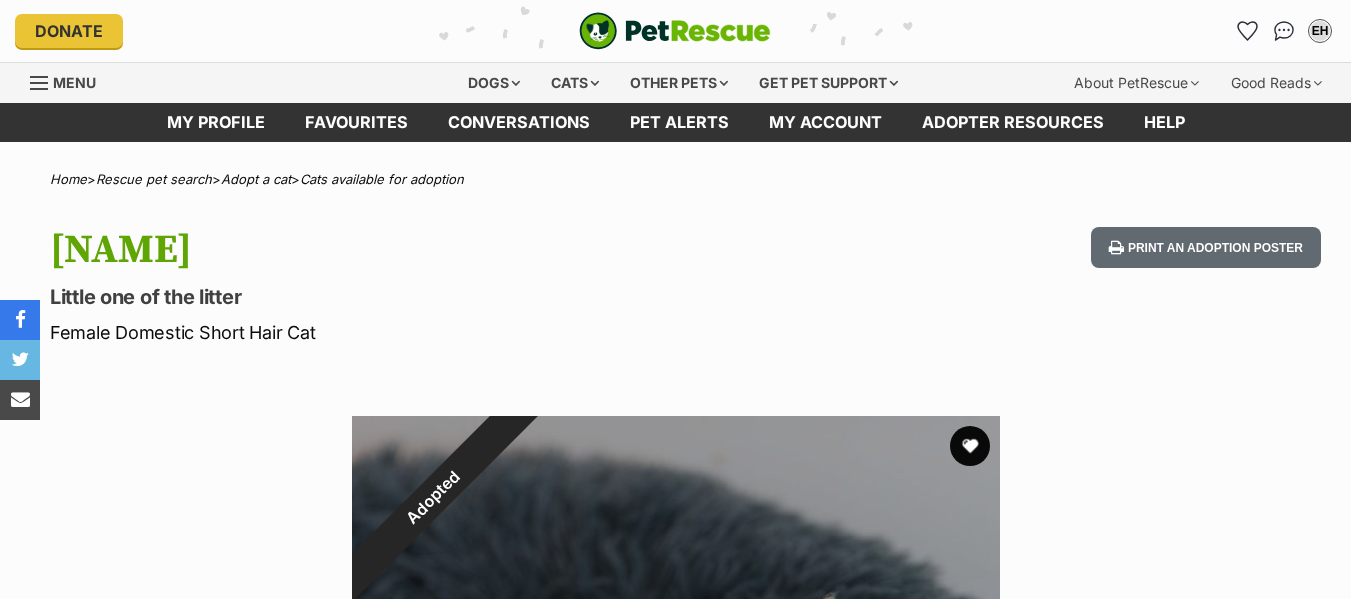 scroll, scrollTop: 0, scrollLeft: 0, axis: both 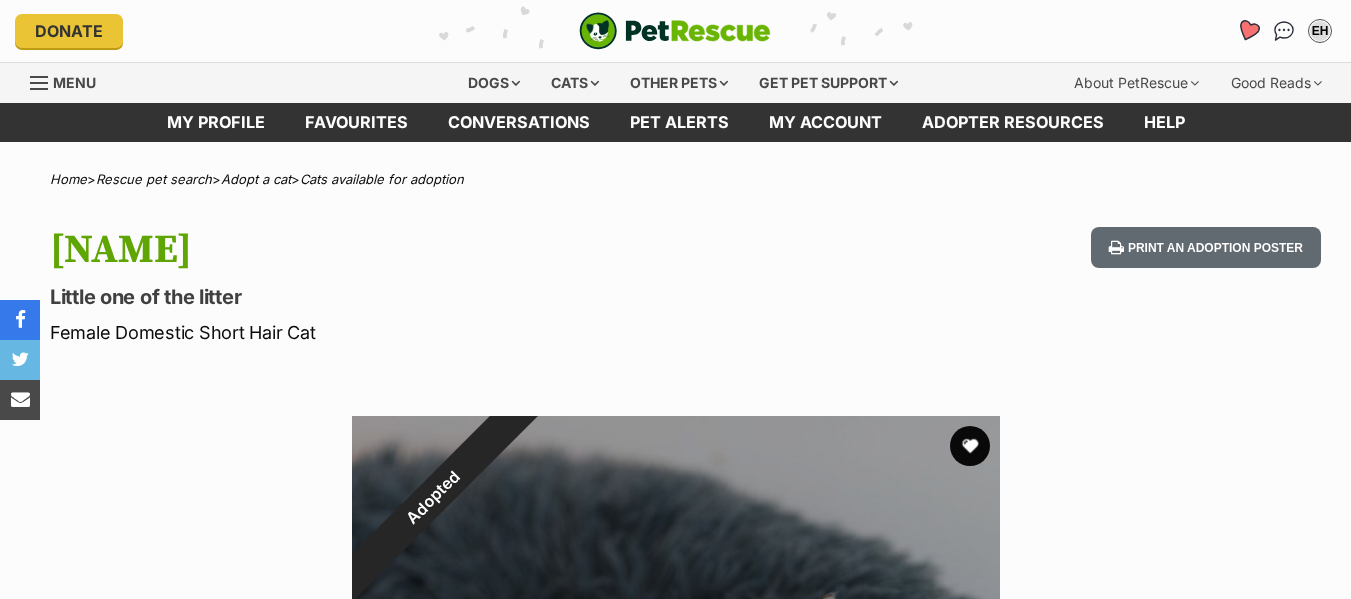 click 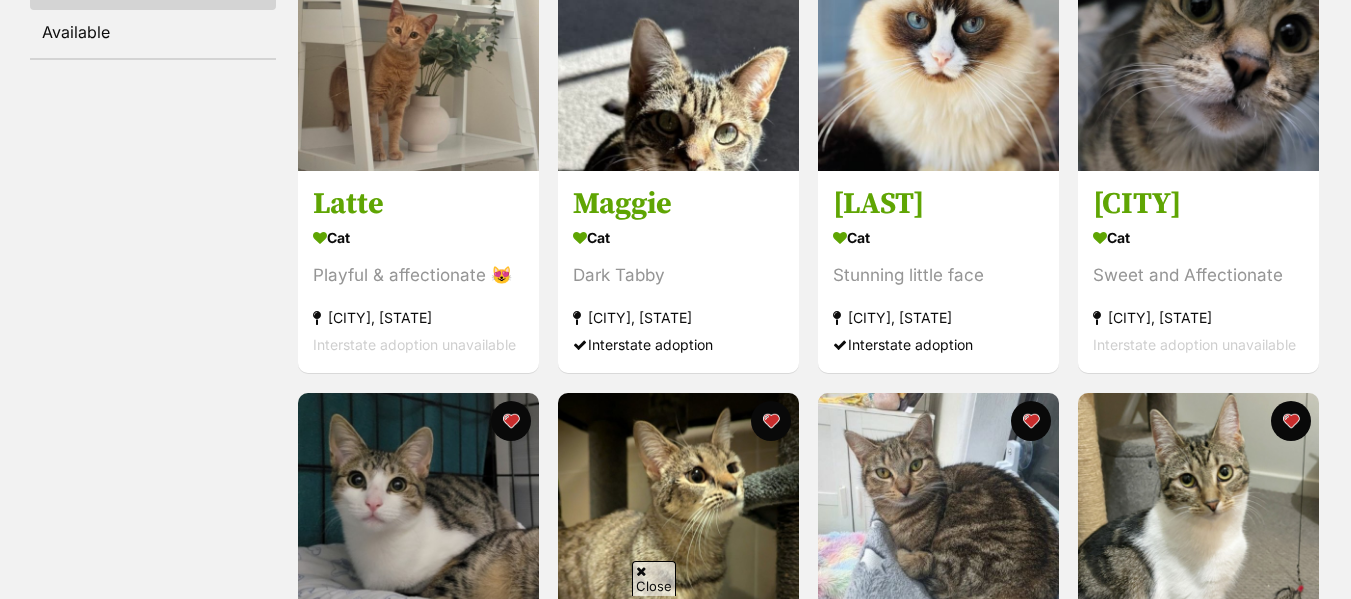 scroll, scrollTop: 880, scrollLeft: 0, axis: vertical 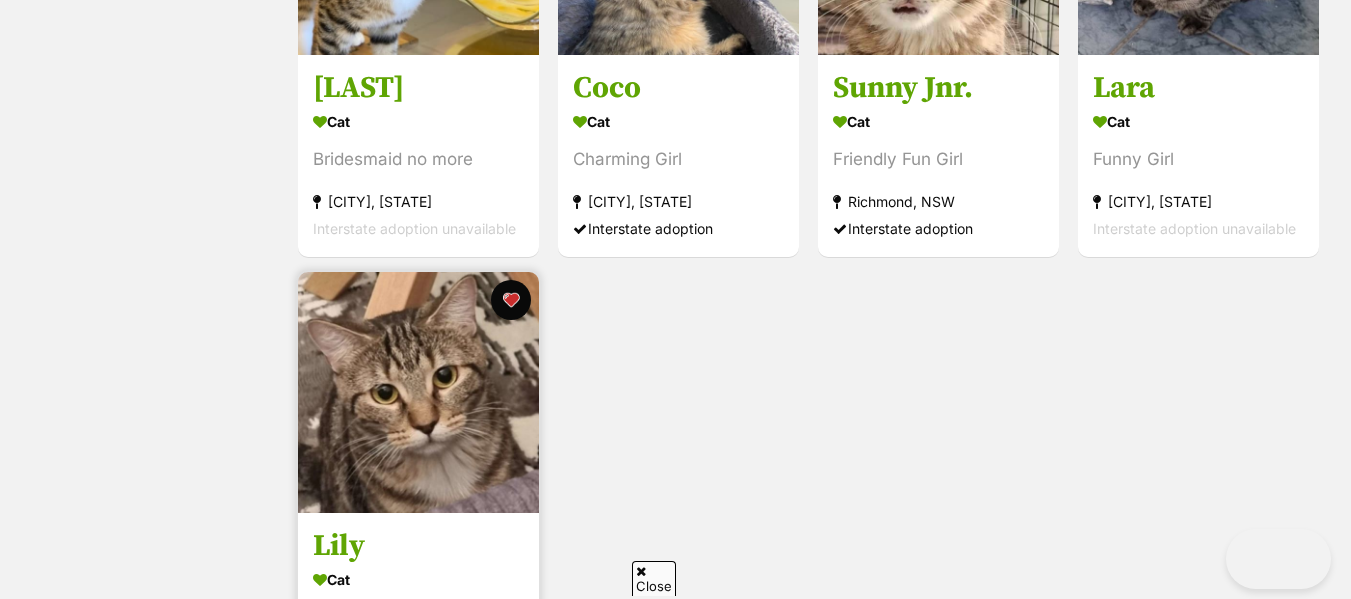 click at bounding box center (418, 392) 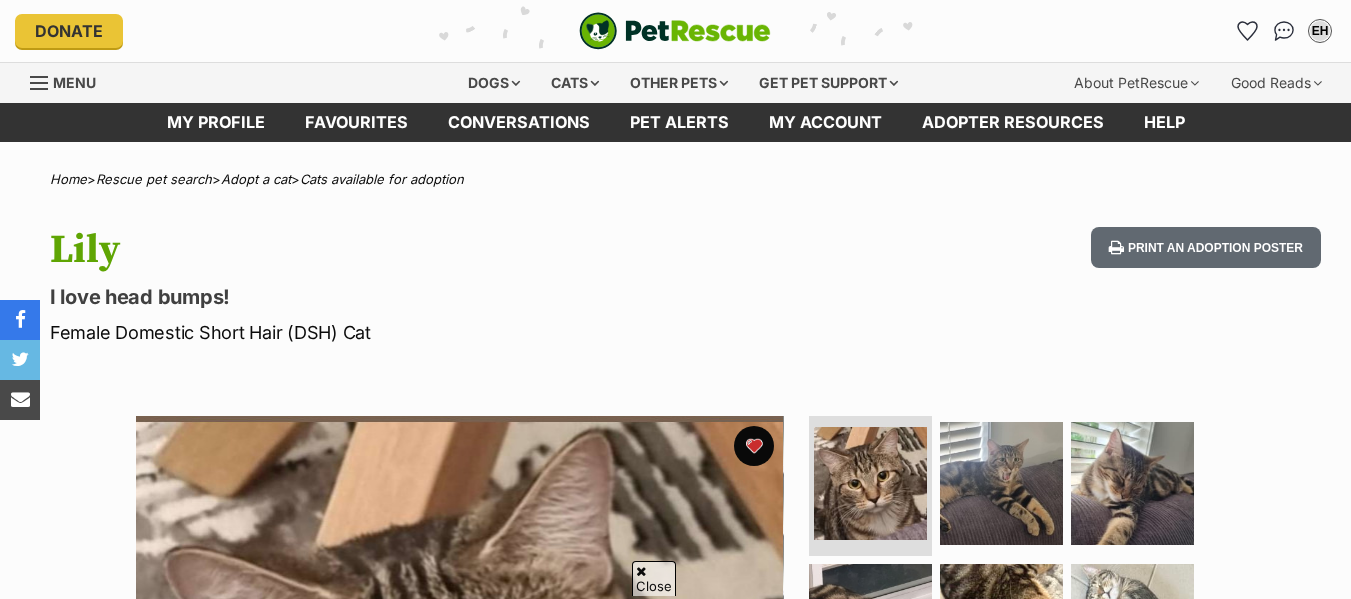 scroll, scrollTop: 480, scrollLeft: 0, axis: vertical 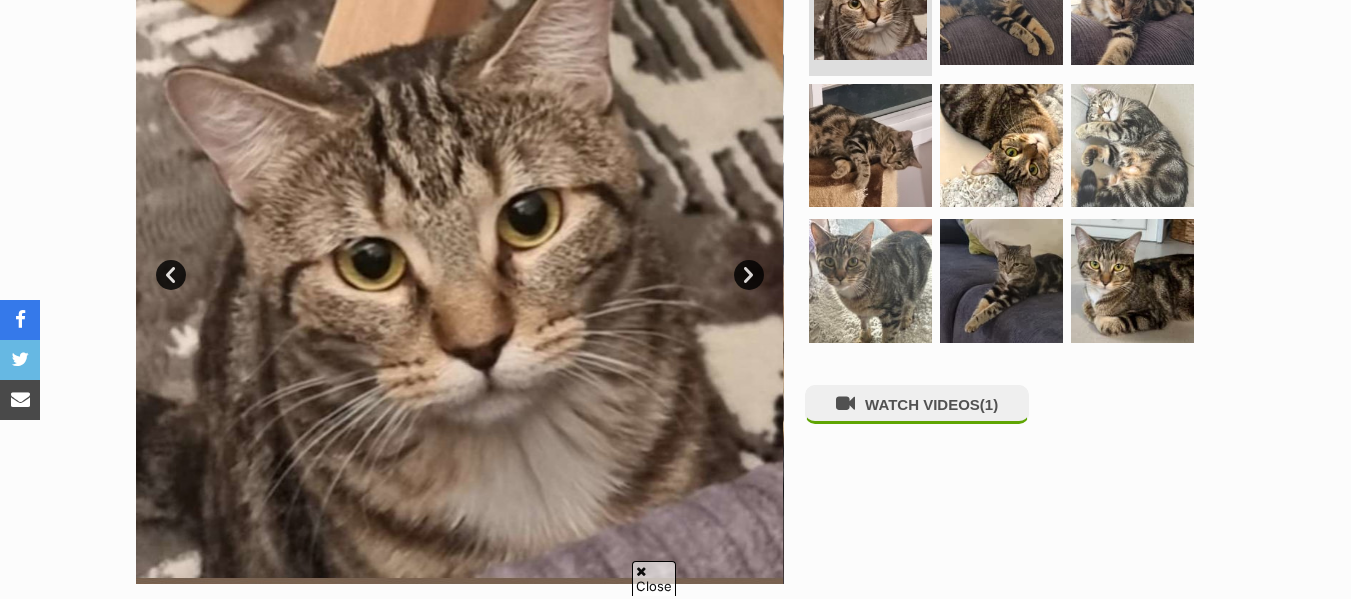 click on "Next" at bounding box center (749, 275) 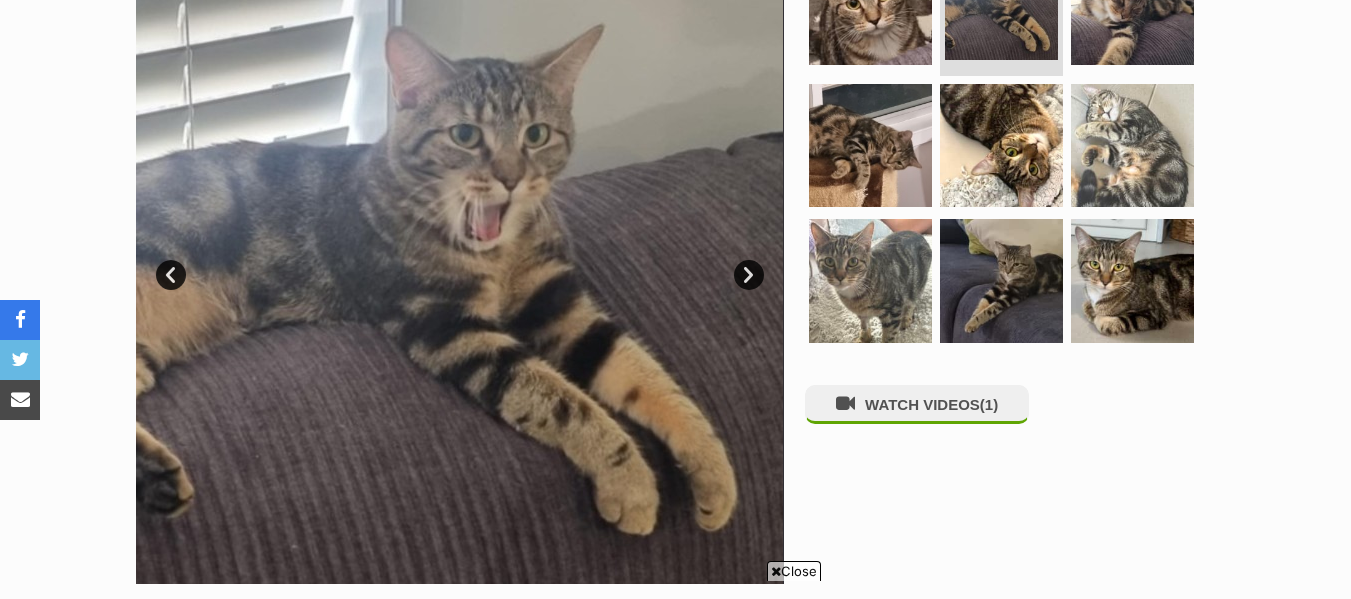 click on "Next" at bounding box center [749, 275] 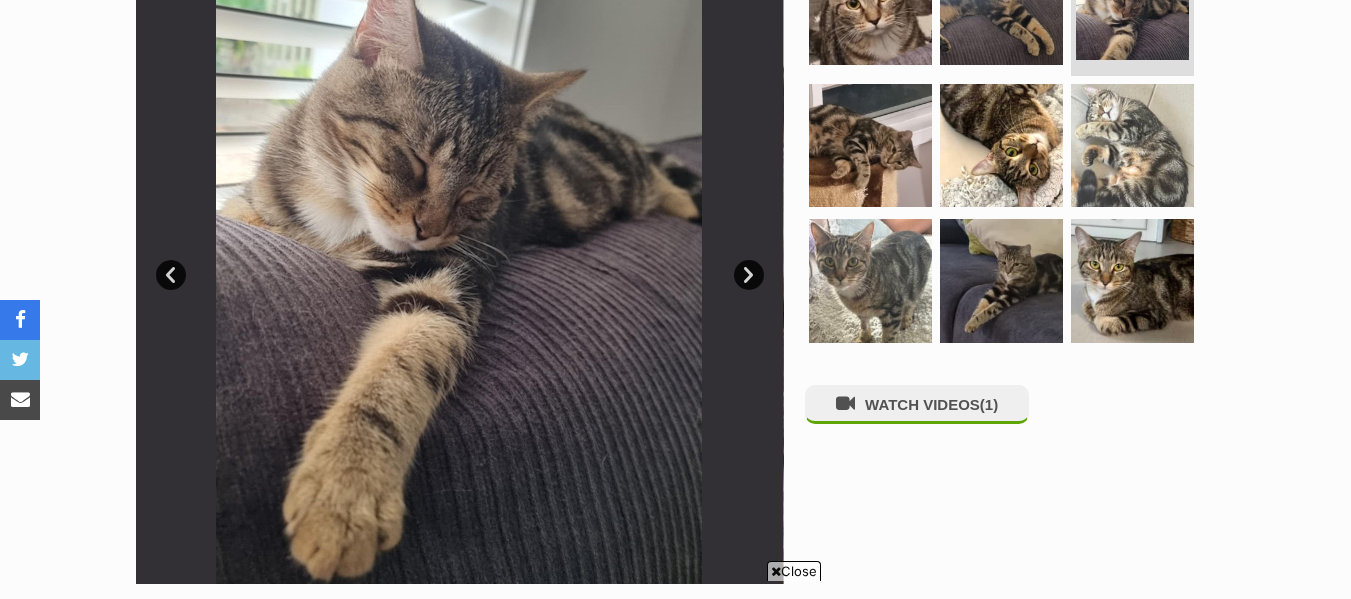 click on "Next" at bounding box center (749, 275) 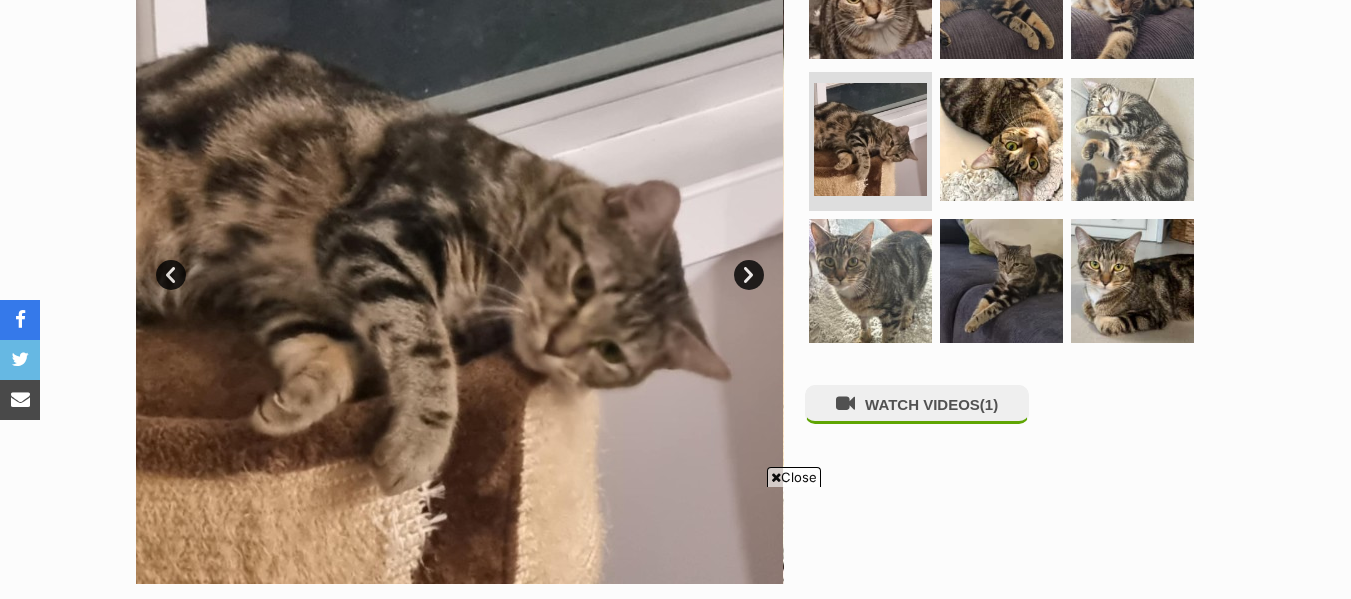click on "Next" at bounding box center [749, 275] 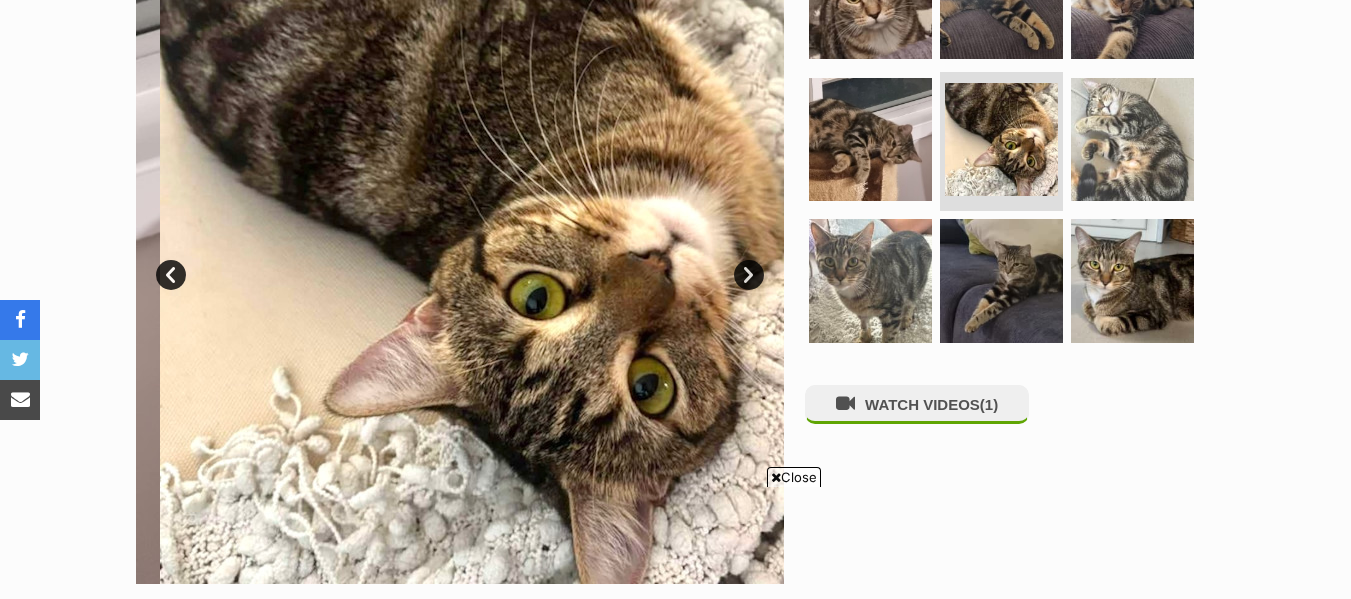 scroll, scrollTop: 0, scrollLeft: 0, axis: both 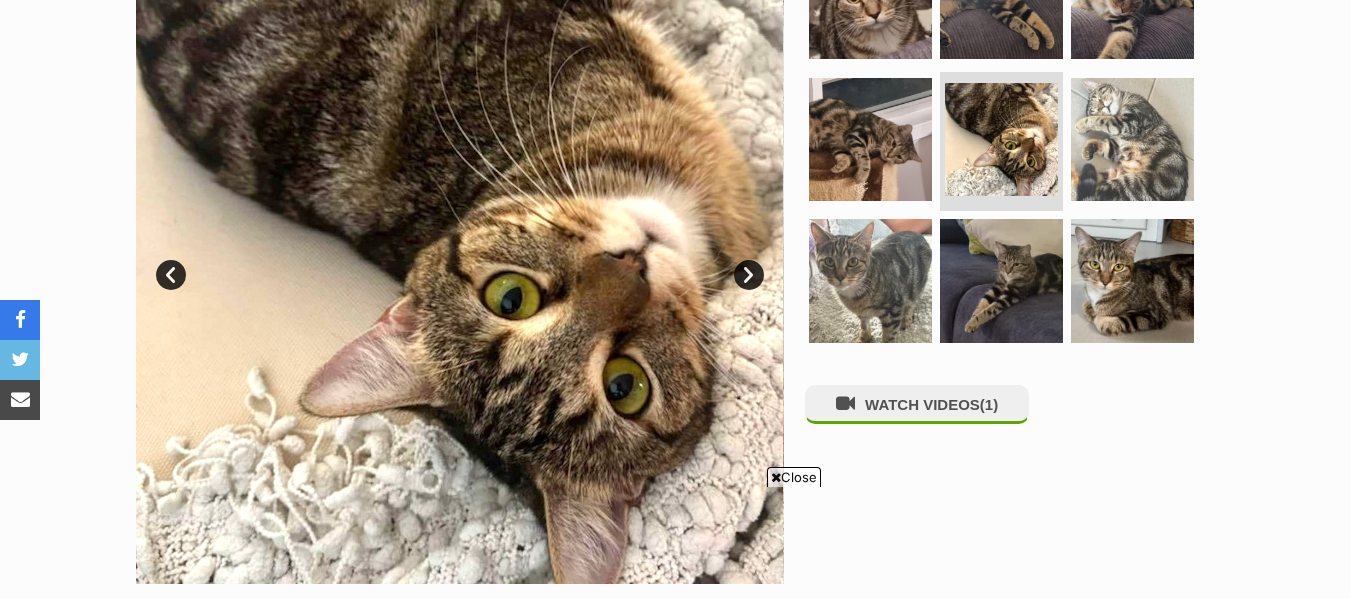 click on "Next" at bounding box center (749, 275) 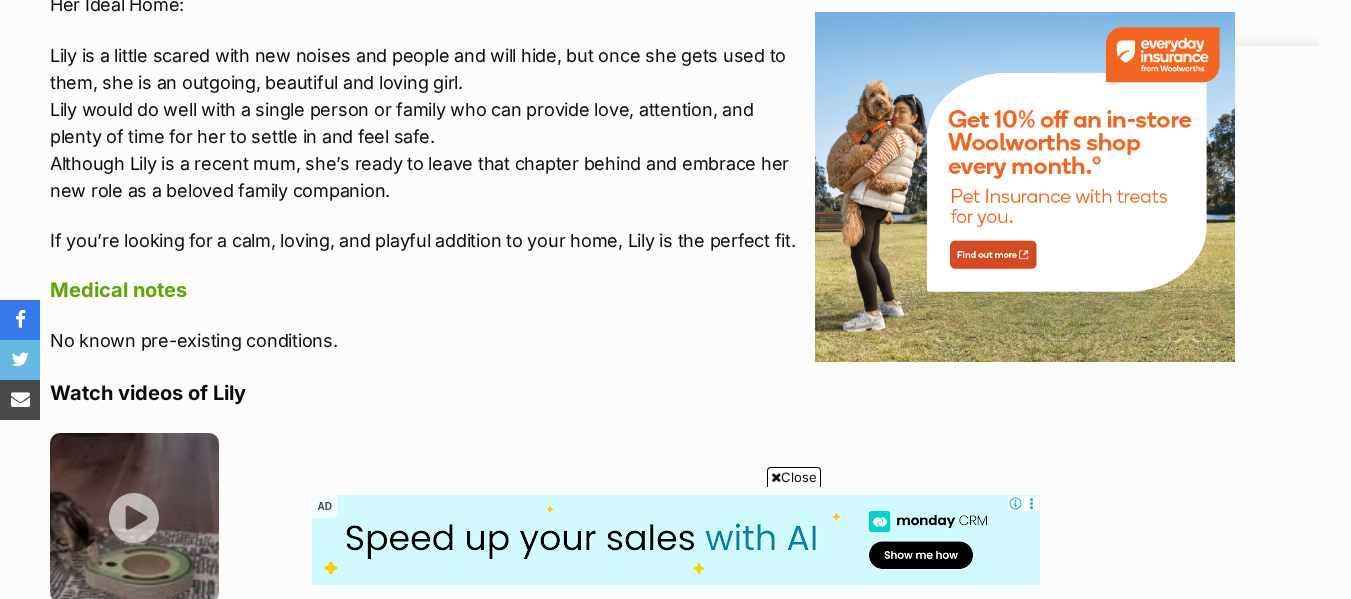 scroll, scrollTop: 3098, scrollLeft: 0, axis: vertical 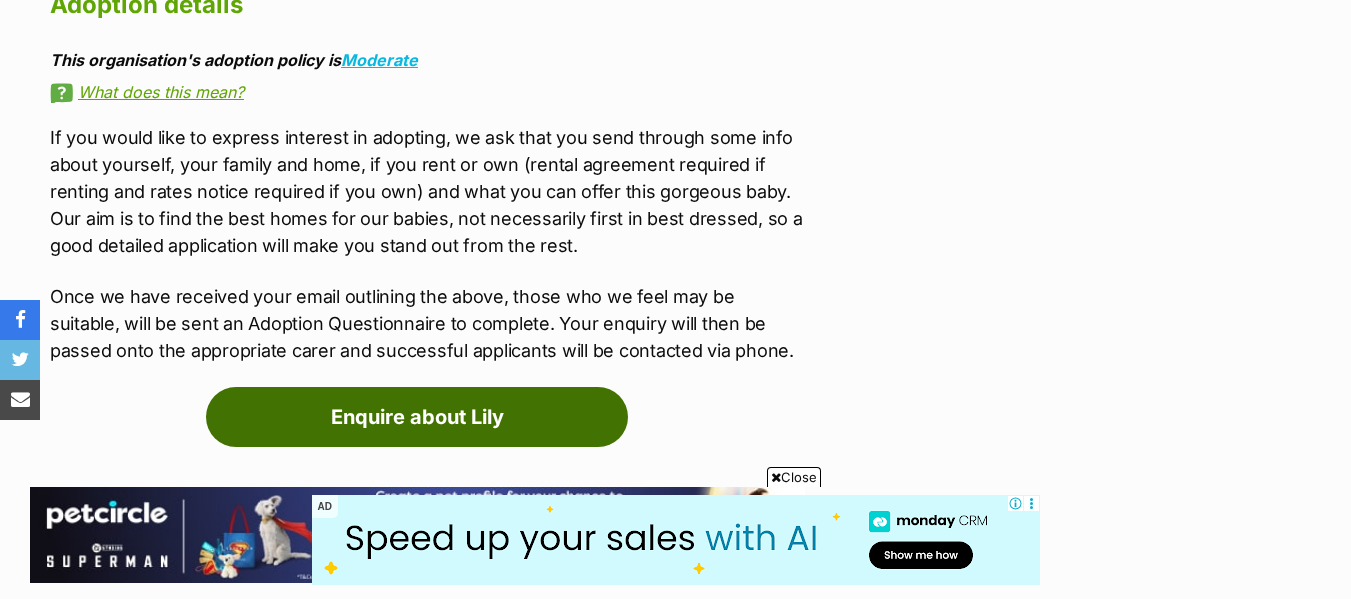 click on "Enquire about Lily" at bounding box center (417, 417) 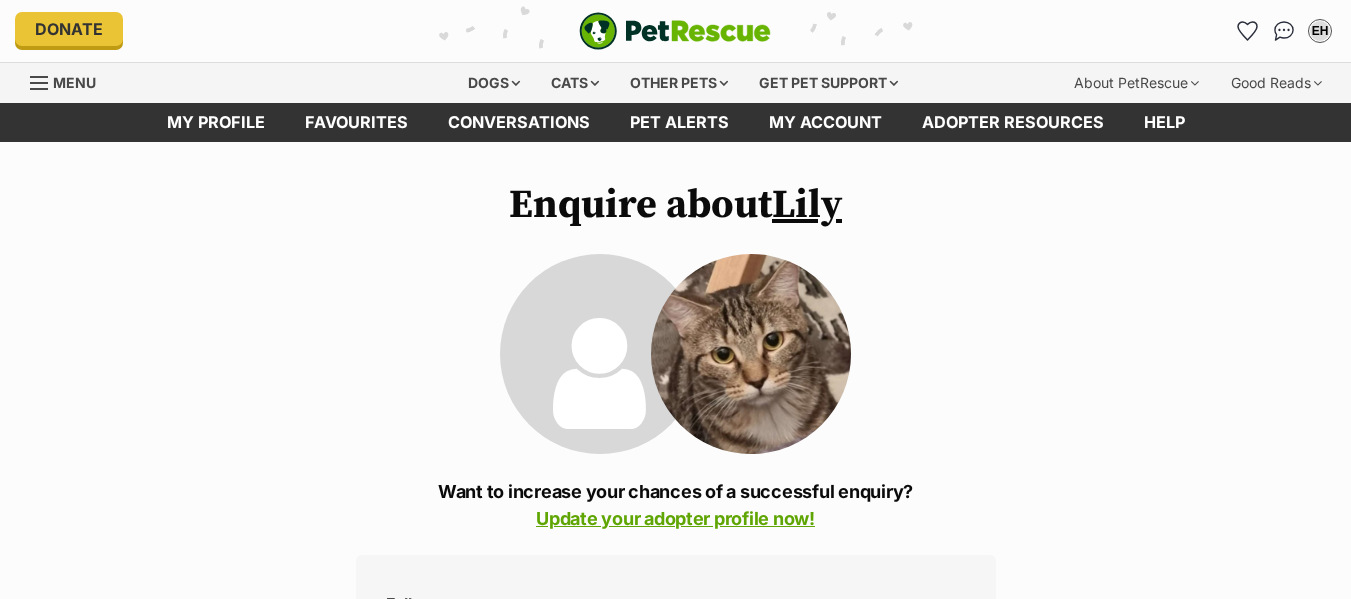 scroll, scrollTop: 0, scrollLeft: 0, axis: both 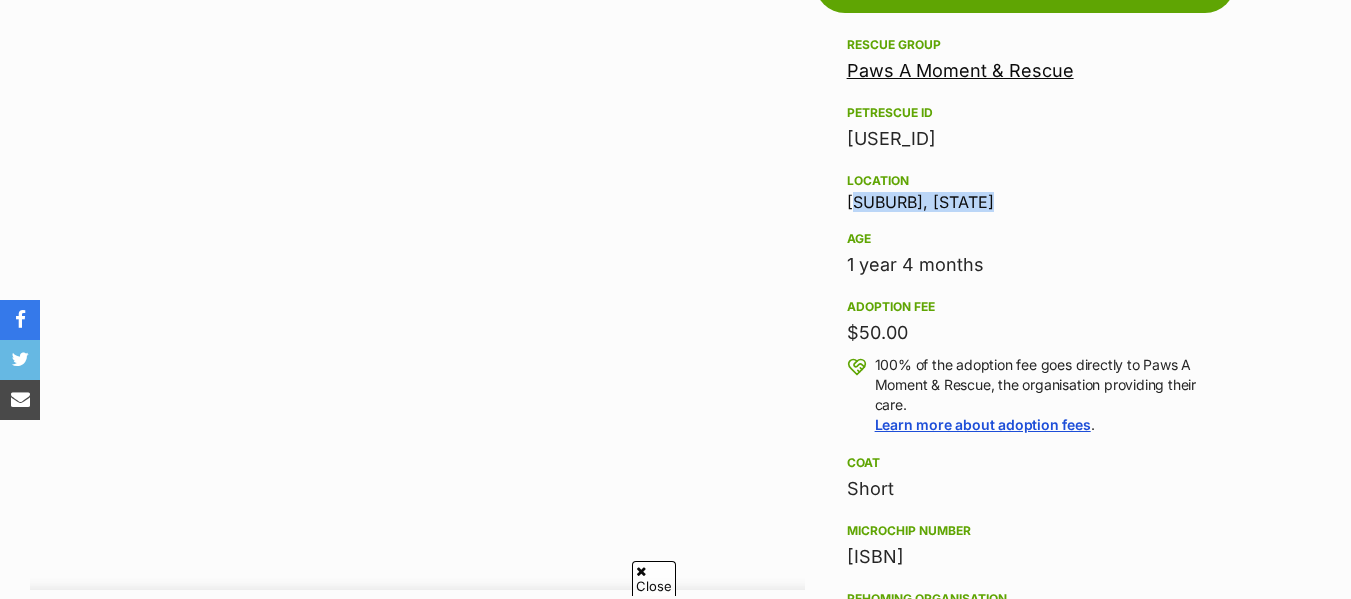 drag, startPoint x: 1000, startPoint y: 201, endPoint x: 848, endPoint y: 206, distance: 152.08221 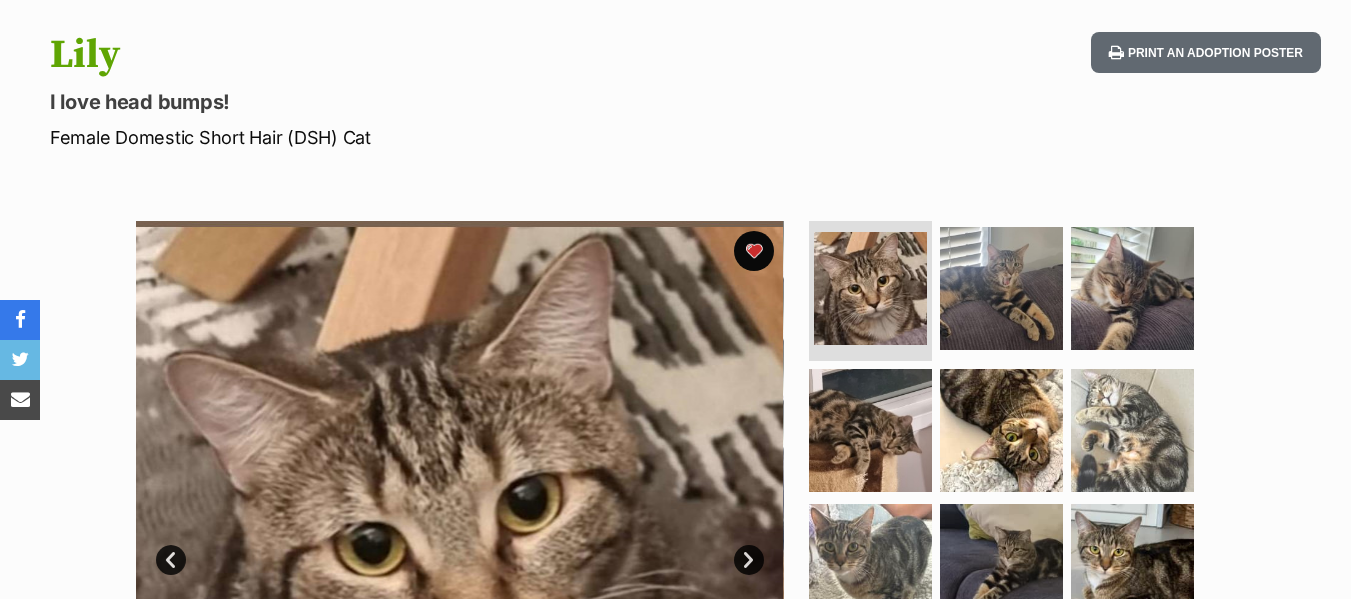 scroll, scrollTop: 0, scrollLeft: 0, axis: both 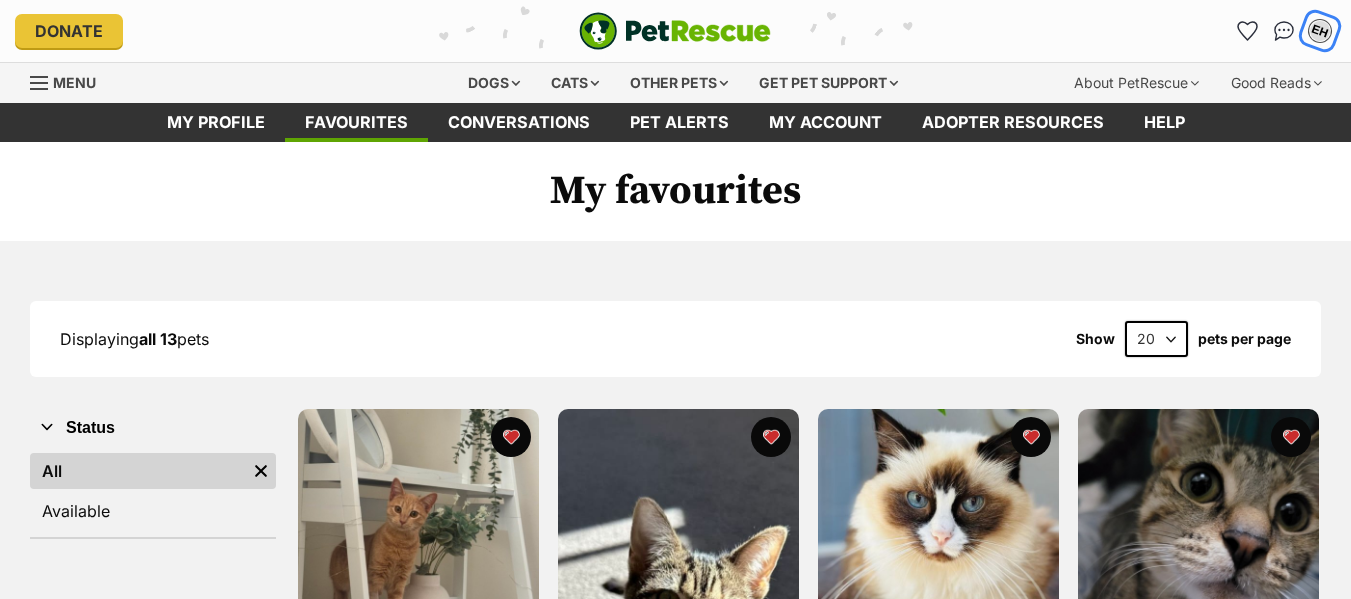 click on "EH" at bounding box center [1320, 31] 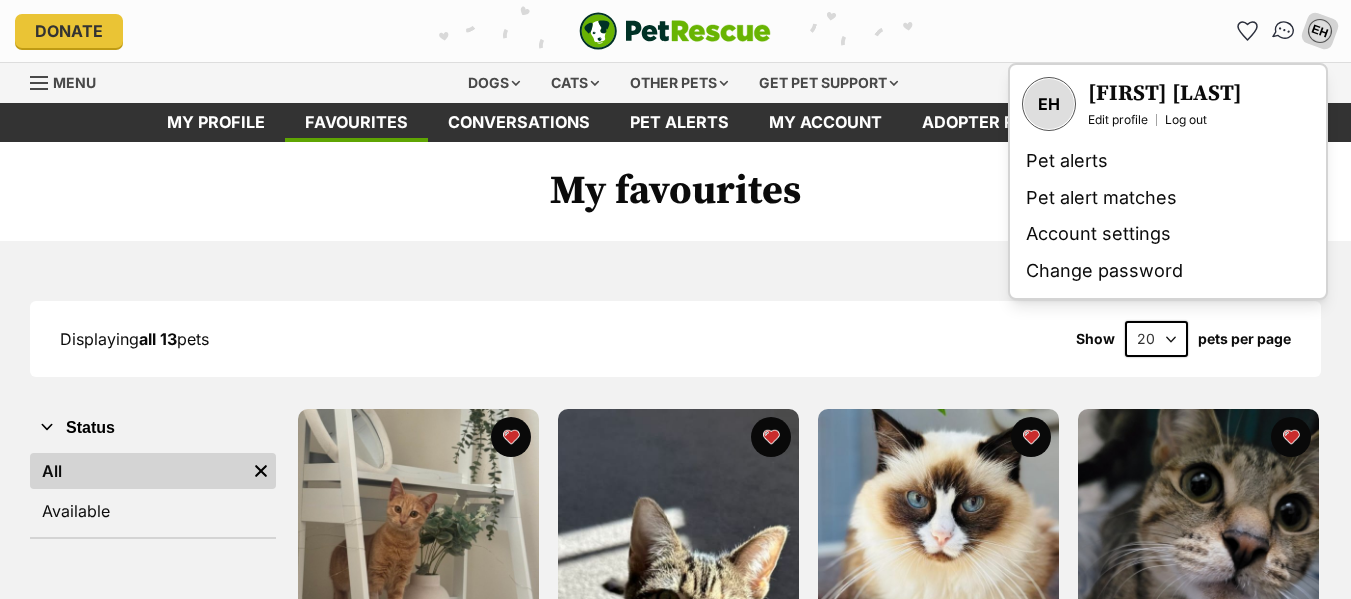 click at bounding box center (1284, 31) 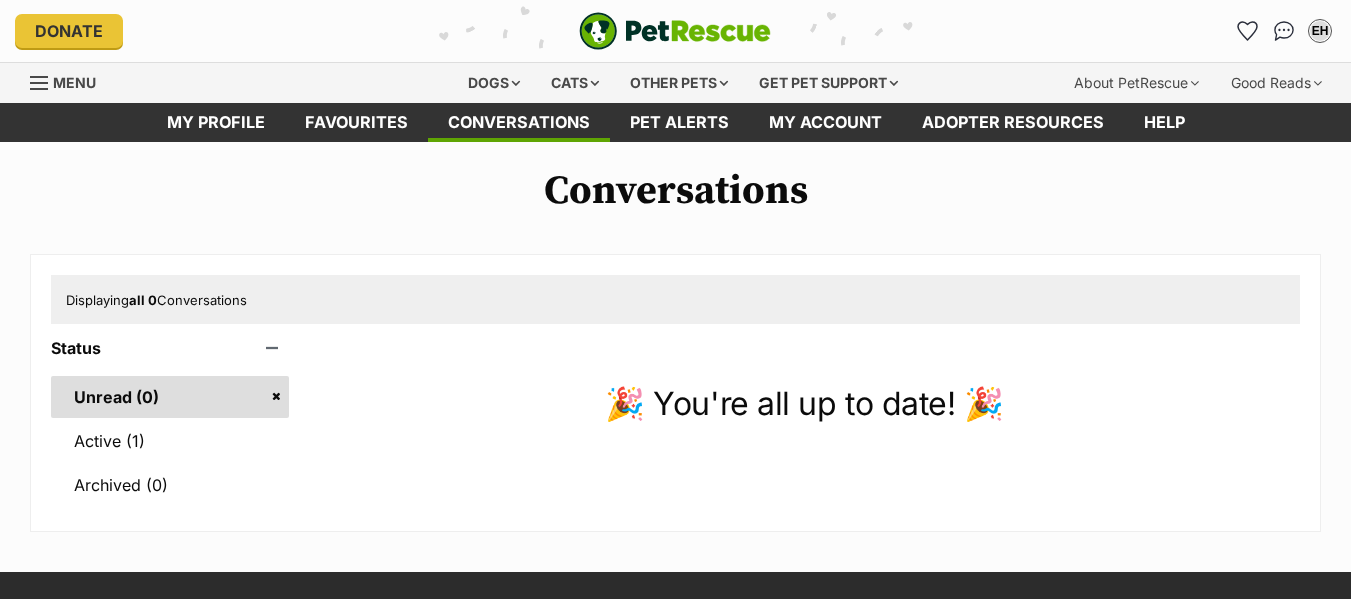 scroll, scrollTop: 0, scrollLeft: 0, axis: both 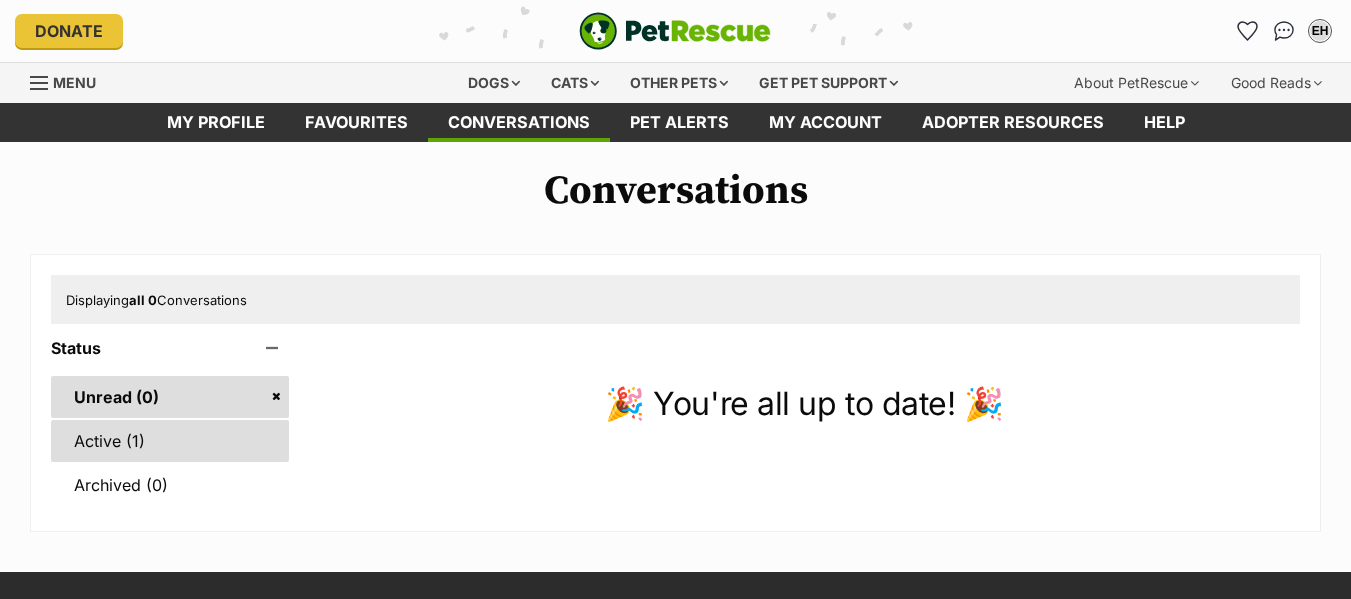 click on "Active (1)" at bounding box center [170, 441] 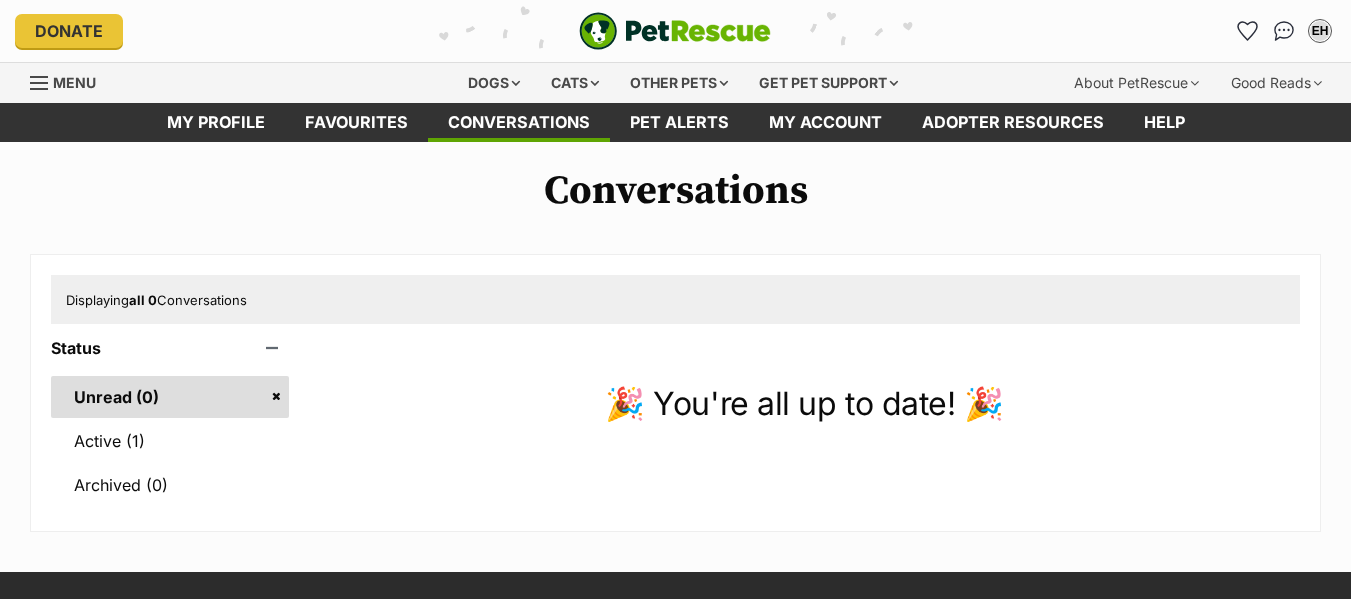 scroll, scrollTop: 0, scrollLeft: 0, axis: both 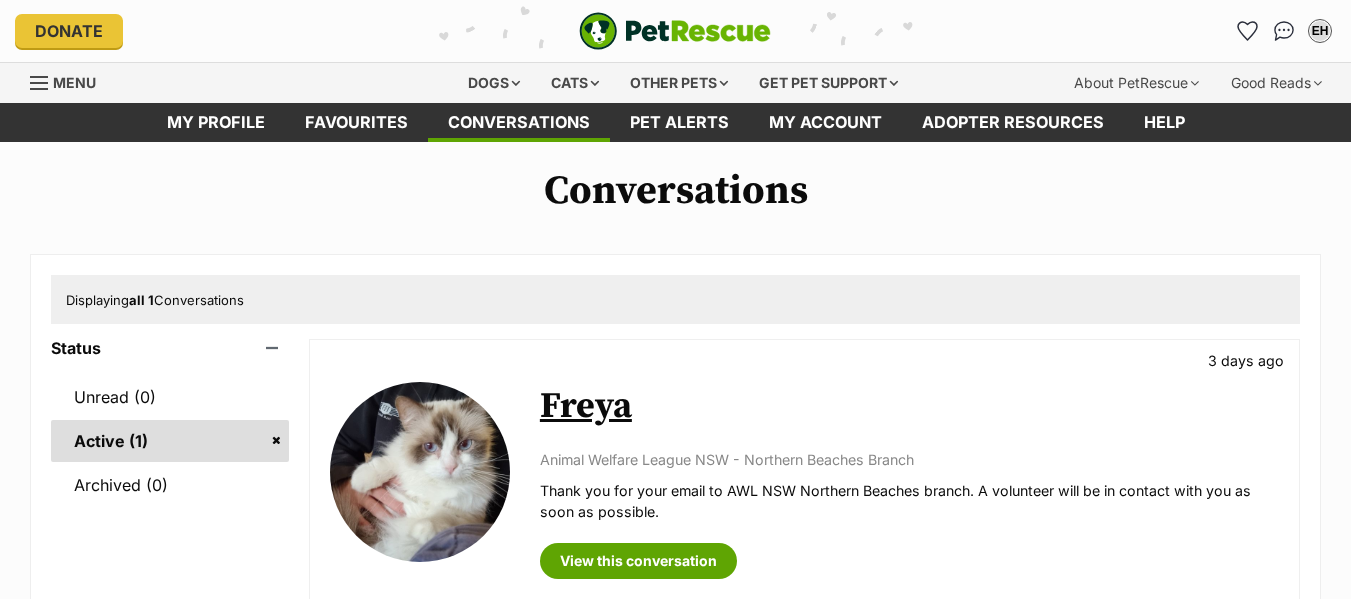 click at bounding box center [420, 472] 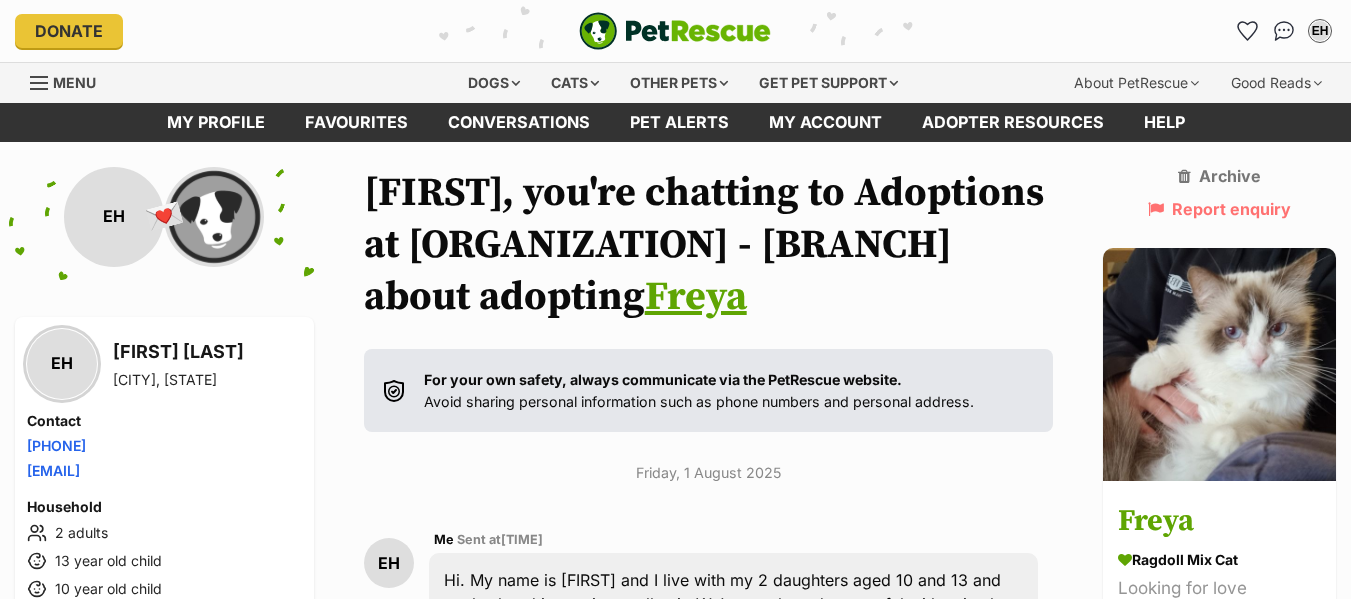 scroll, scrollTop: 0, scrollLeft: 0, axis: both 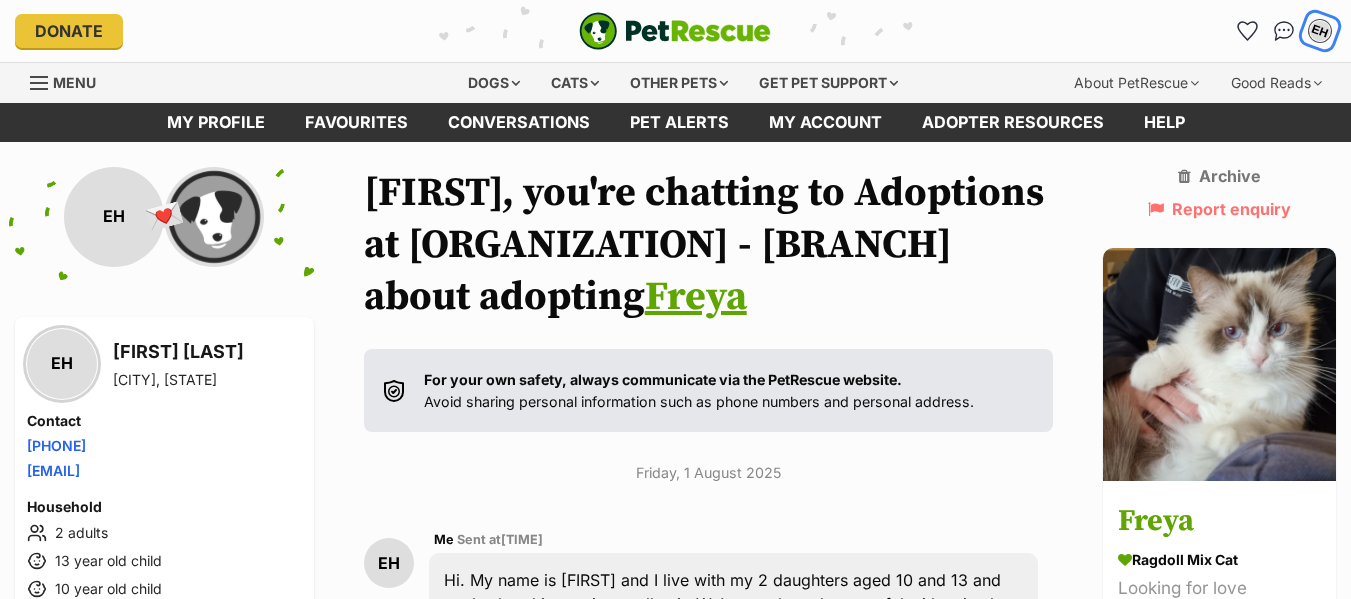 click on "EH" at bounding box center [1320, 31] 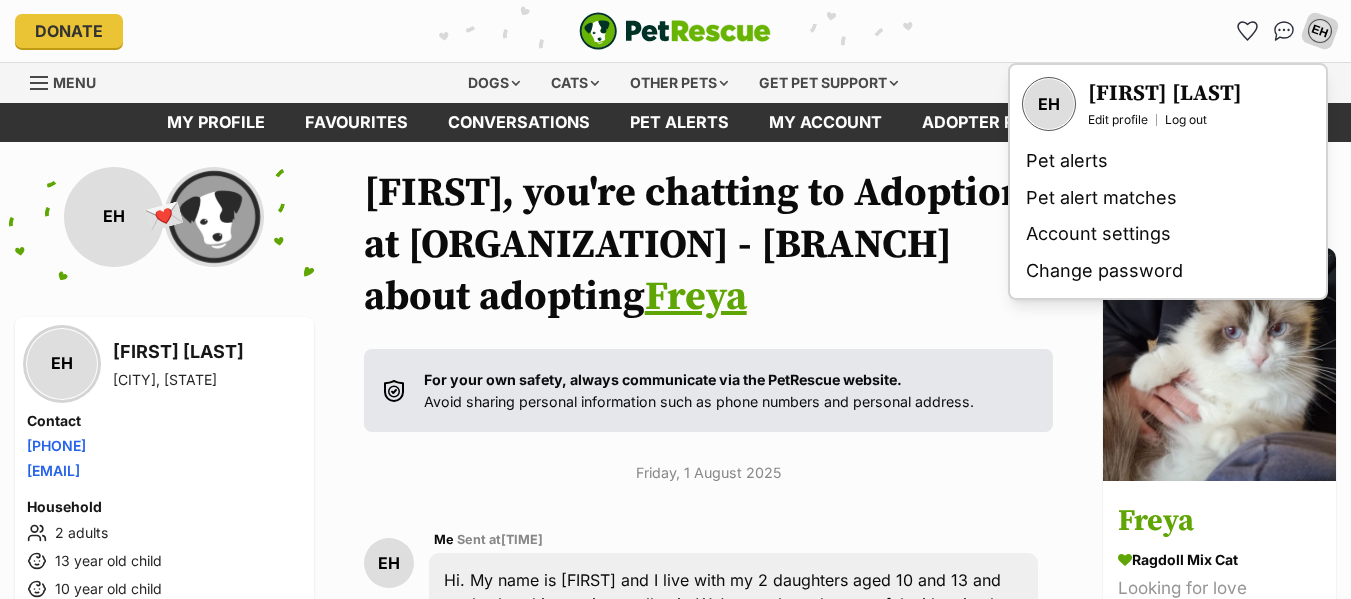 click on "[FIRST] [LAST]" at bounding box center (1165, 94) 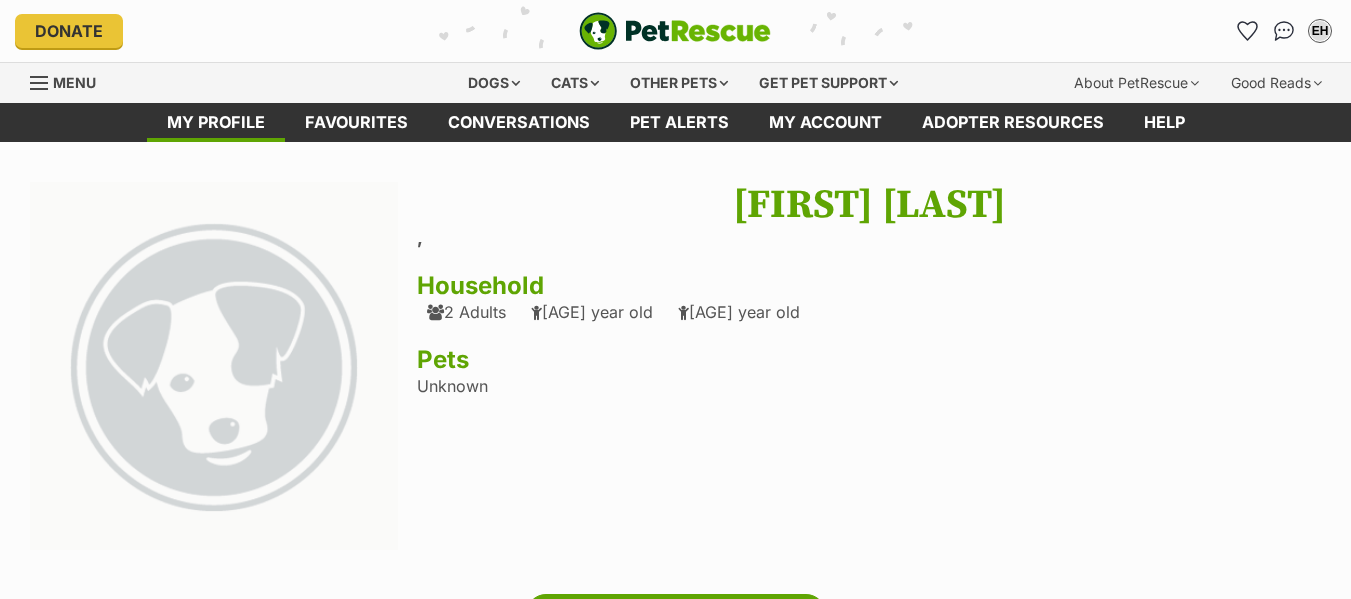 scroll, scrollTop: 0, scrollLeft: 0, axis: both 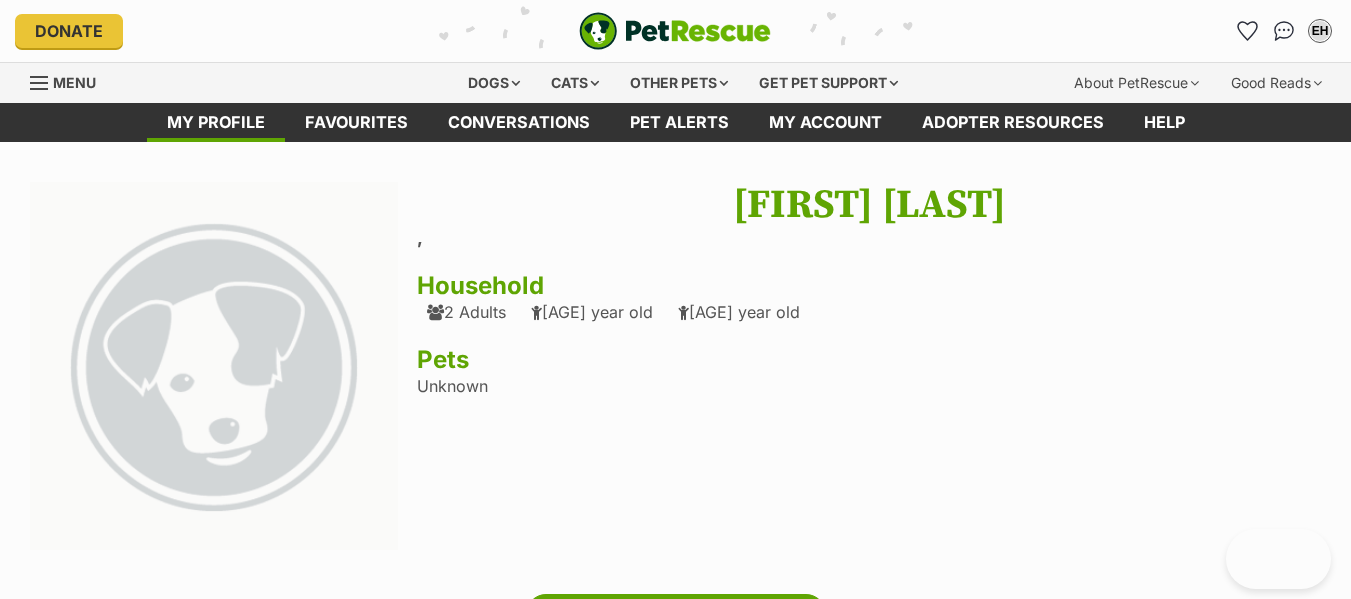 click at bounding box center [214, 366] 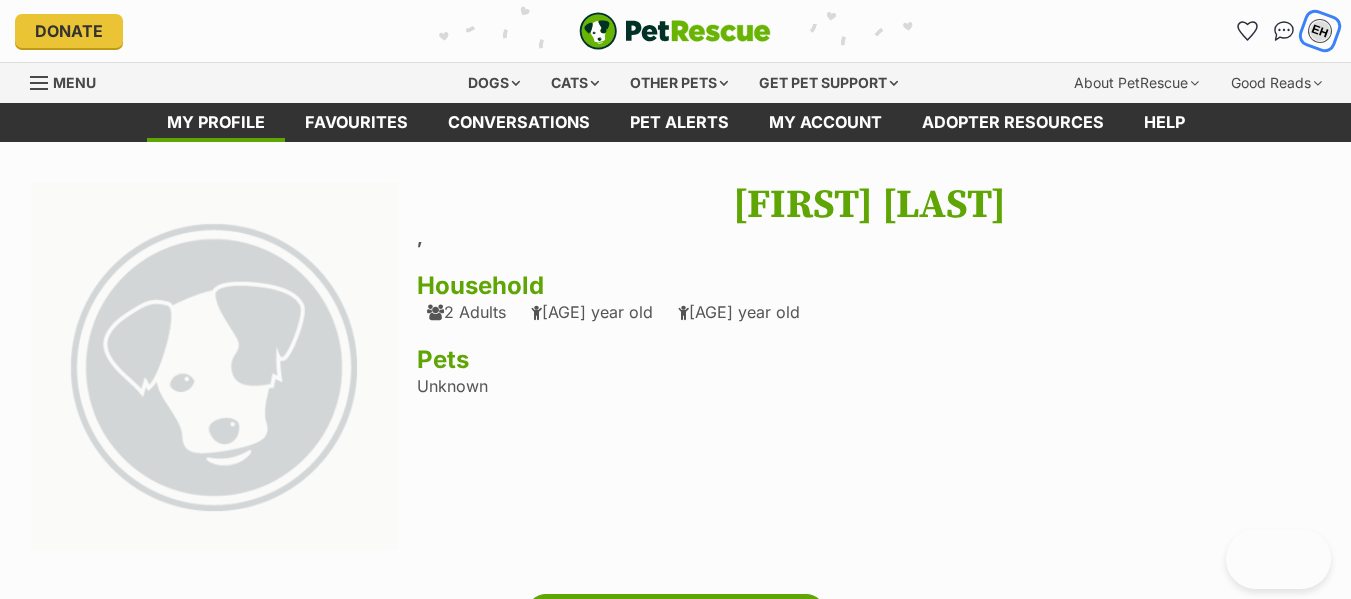 click on "EH" at bounding box center [1320, 31] 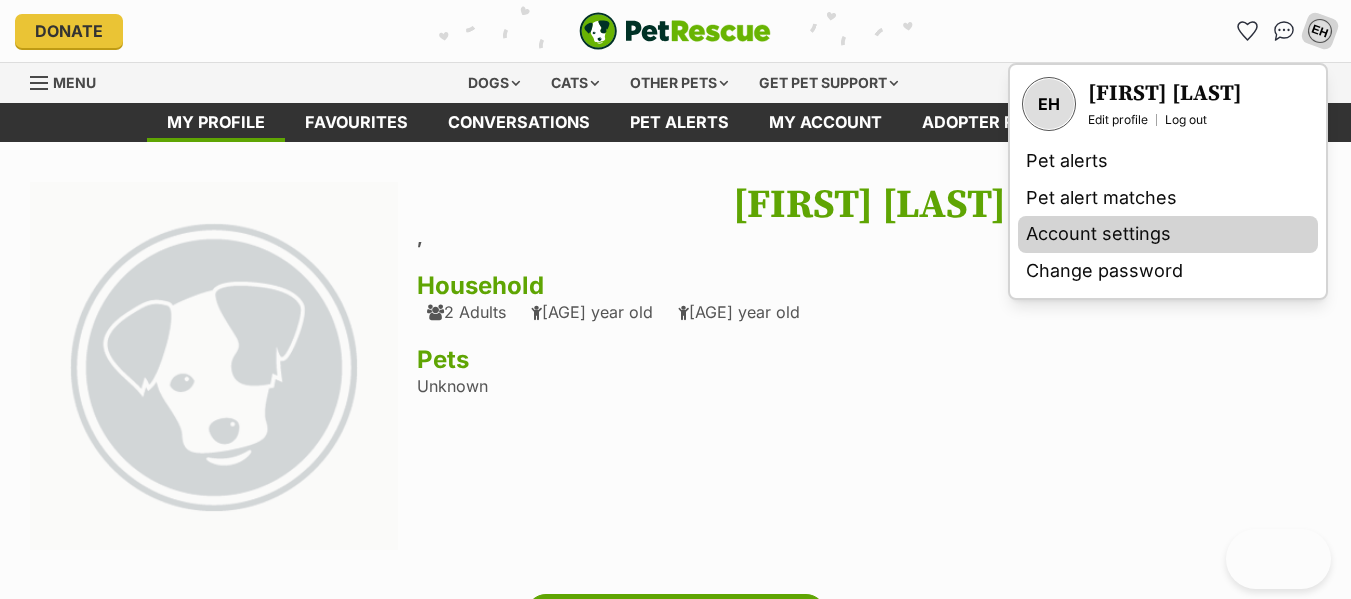 click on "Account settings" at bounding box center (1168, 234) 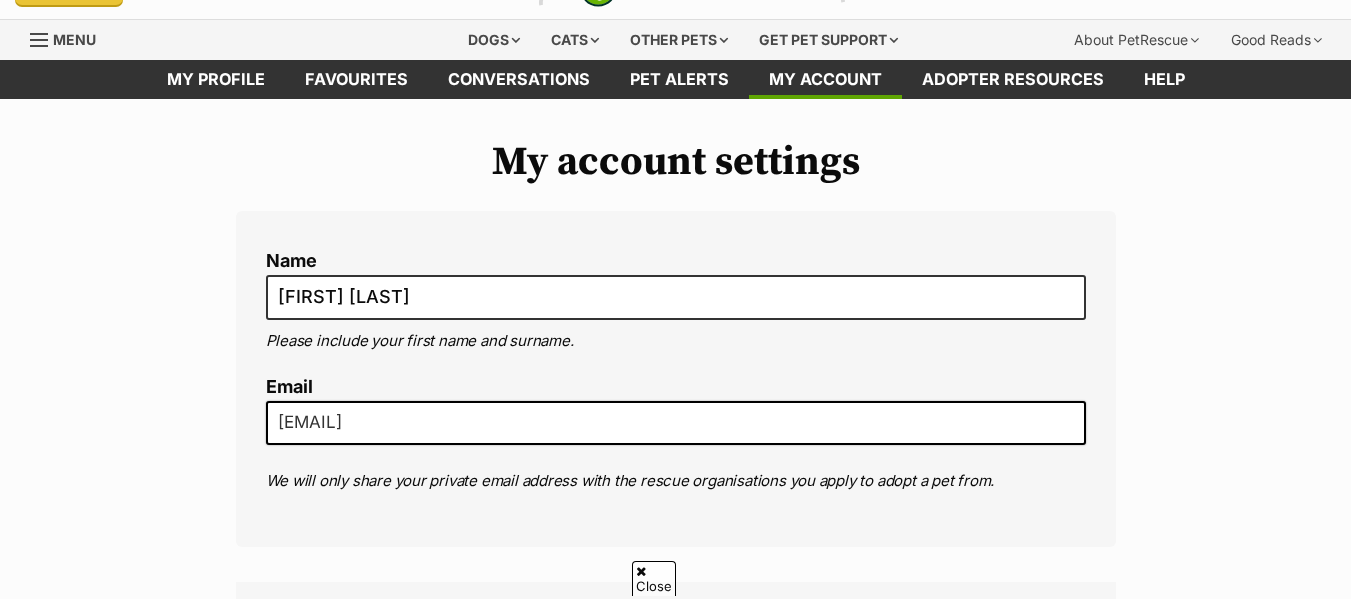 scroll, scrollTop: 560, scrollLeft: 0, axis: vertical 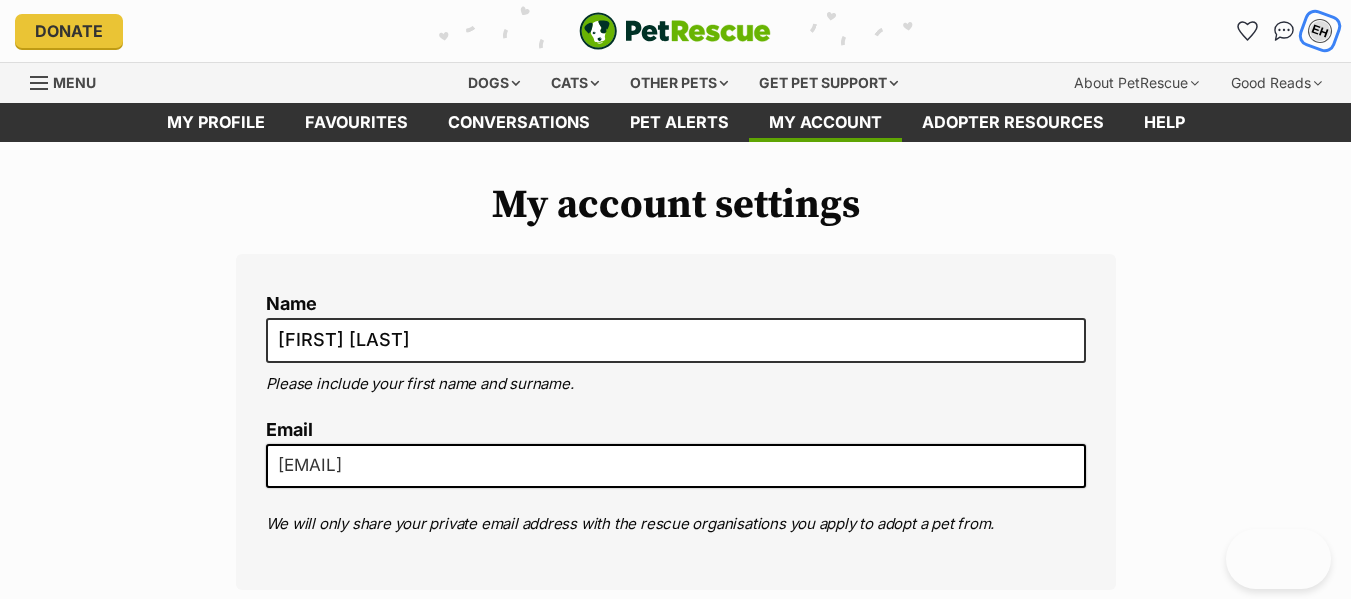 click on "EH" at bounding box center (1320, 31) 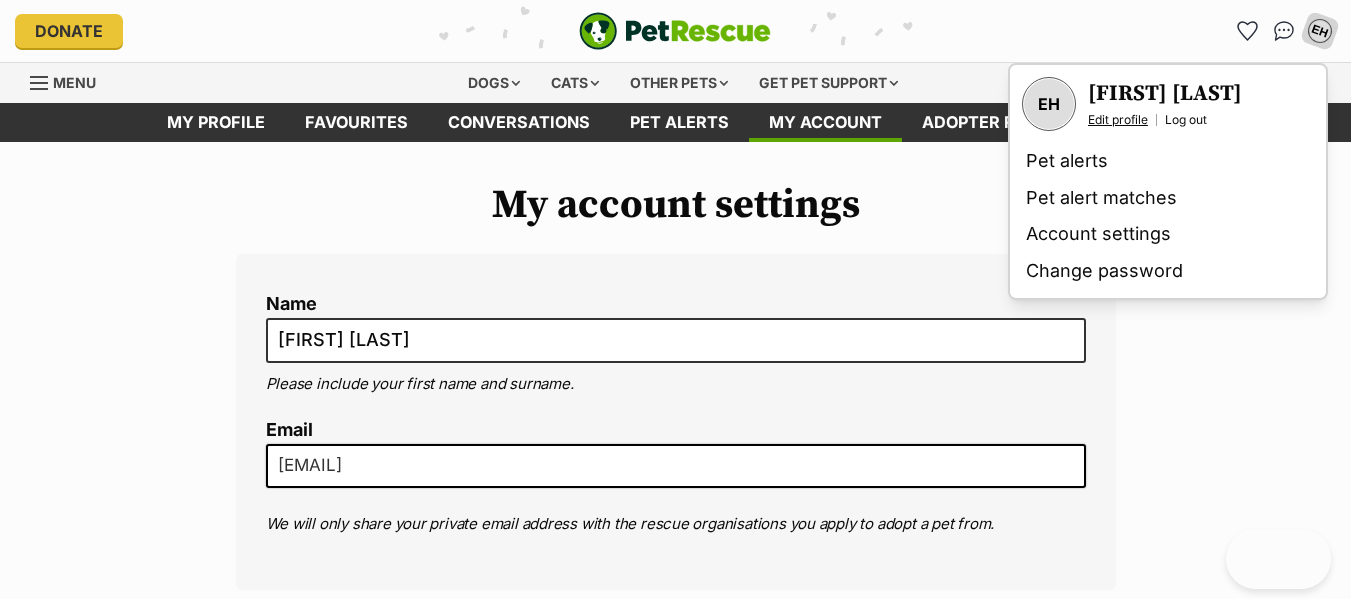 click on "Edit profile" at bounding box center (1118, 120) 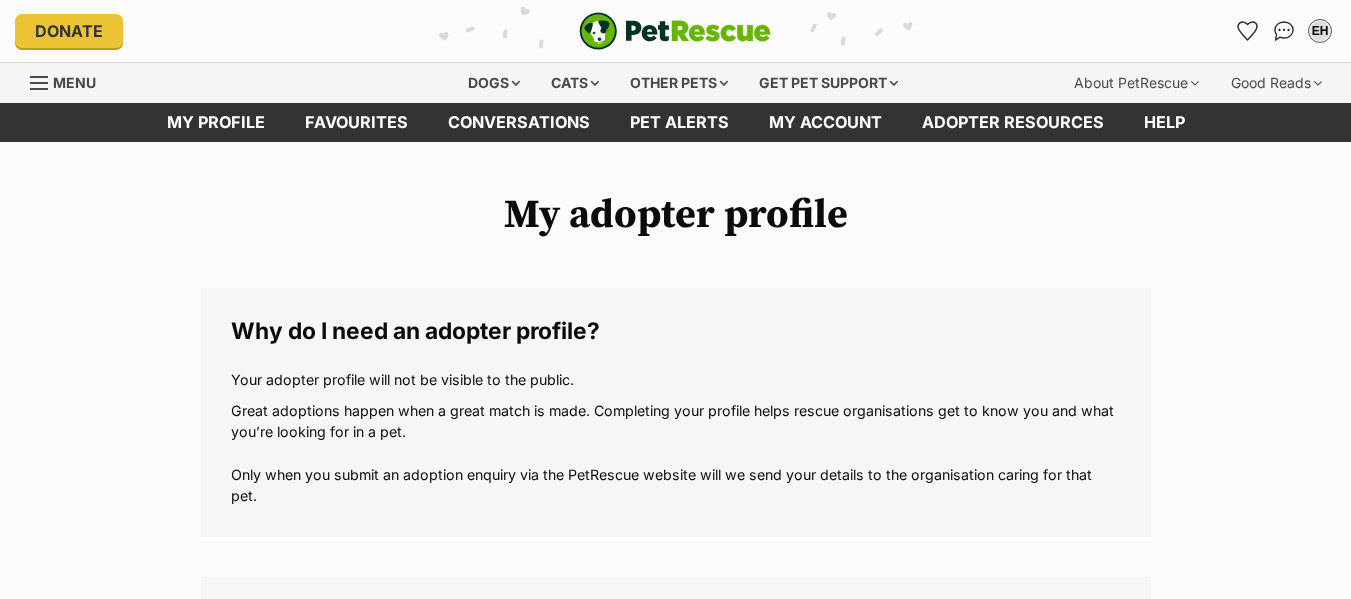 scroll, scrollTop: 0, scrollLeft: 0, axis: both 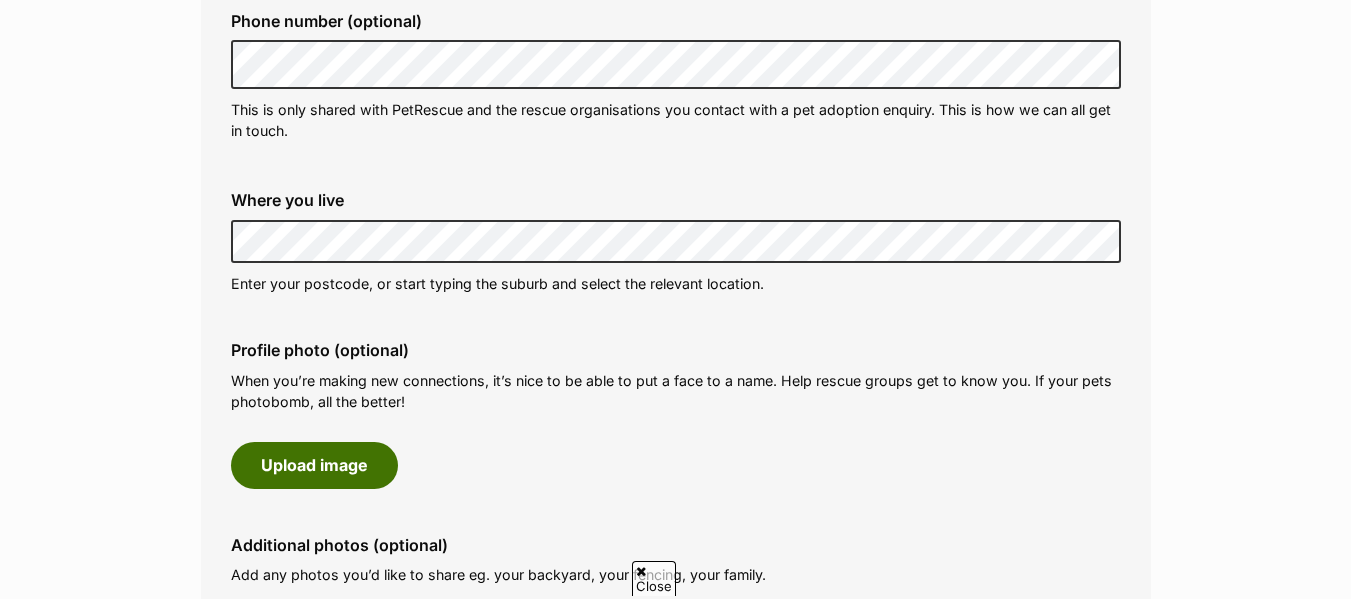click on "Upload image" at bounding box center (314, 465) 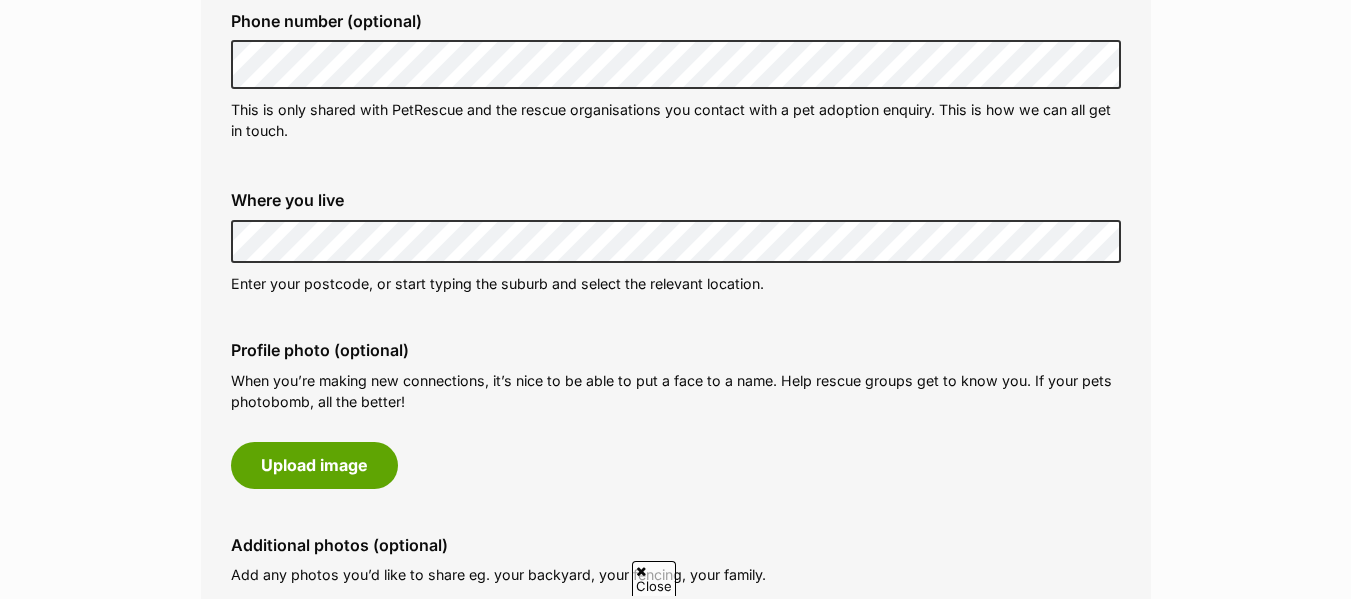 click on "My adopter profile
Why do I need an adopter profile?
Your adopter profile will not be visible to the public.
Great adoptions happen when a great match is made. Completing your profile helps rescue organisations get to know you and what you’re looking for in a pet. Only when you submit an adoption enquiry via the PetRescue website will we send your details to the organisation caring for that pet.
About me
Phone number (optional)
This is only shared with PetRescue and the rescue organisations you contact with a pet adoption enquiry. This is how we can all get in touch.
Where you live
Address line 1 (optional)
Address line 2 (optional)
Suburb (optional)
State New South Wales
Postcode
Enter your postcode, or start typing the suburb and select the relevant location.
Profile photo (optional)
Upload image
Remove profile image (optional)
Additional photos (optional)" at bounding box center (675, 886) 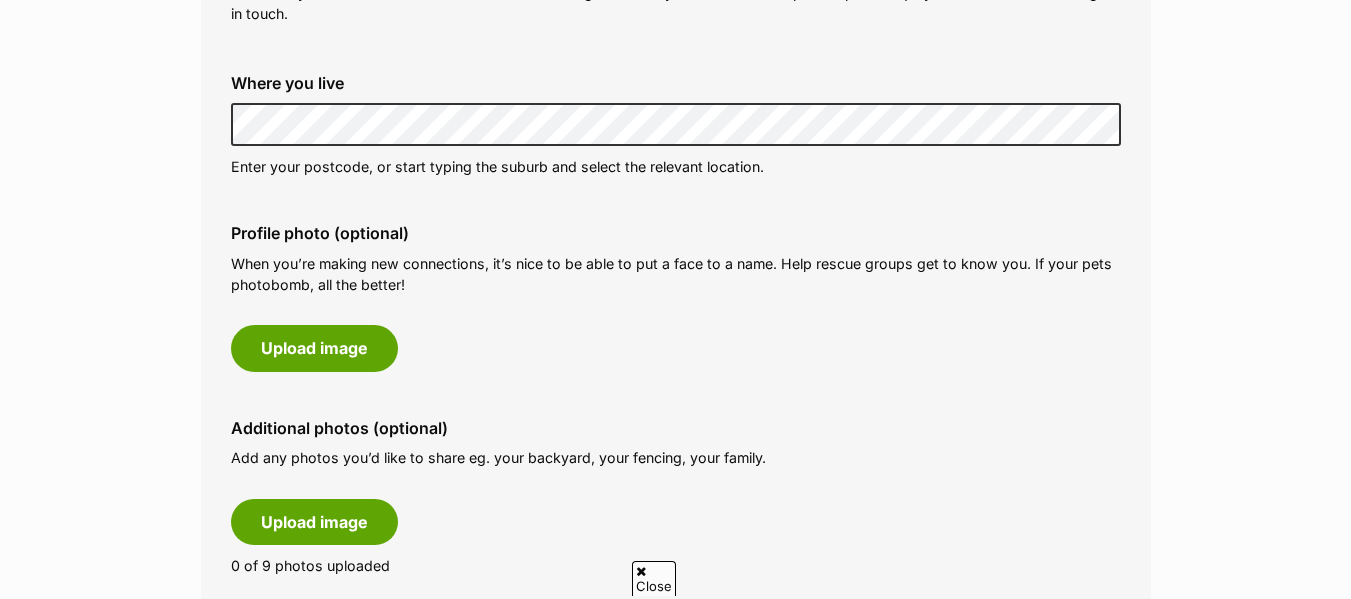 scroll, scrollTop: 800, scrollLeft: 0, axis: vertical 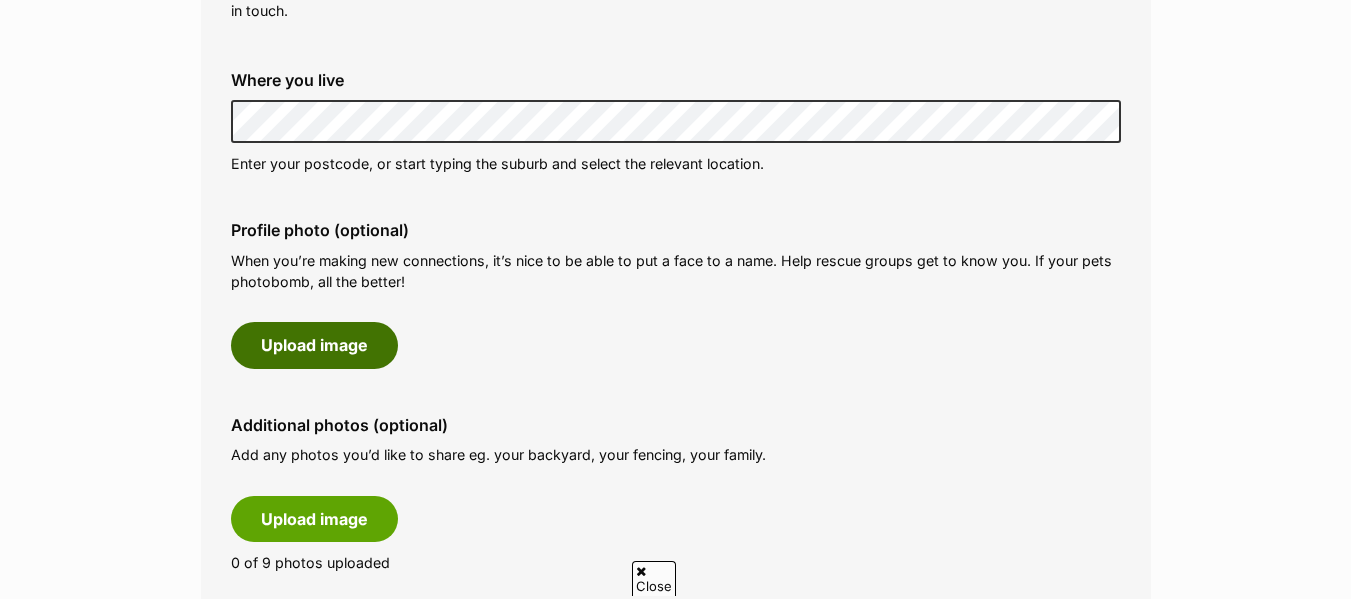click on "Upload image" at bounding box center (314, 345) 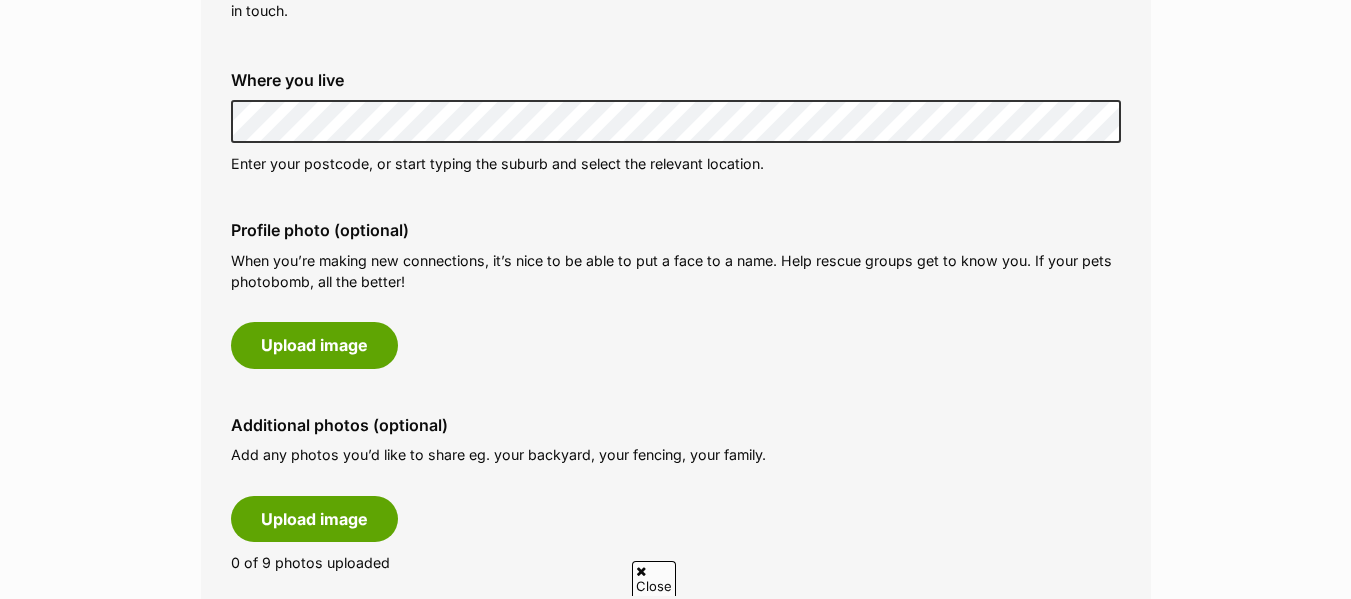 click on "My adopter profile
Why do I need an adopter profile?
Your adopter profile will not be visible to the public.
Great adoptions happen when a great match is made. Completing your profile helps rescue organisations get to know you and what you’re looking for in a pet. Only when you submit an adoption enquiry via the PetRescue website will we send your details to the organisation caring for that pet.
About me
Phone number (optional)
This is only shared with PetRescue and the rescue organisations you contact with a pet adoption enquiry. This is how we can all get in touch.
Where you live
Address line 1 (optional)
Address line 2 (optional)
Suburb (optional)
State New South Wales
Postcode
Enter your postcode, or start typing the suburb and select the relevant location.
Profile photo (optional)
Upload image
Remove profile image (optional)
Additional photos (optional)" at bounding box center (675, 766) 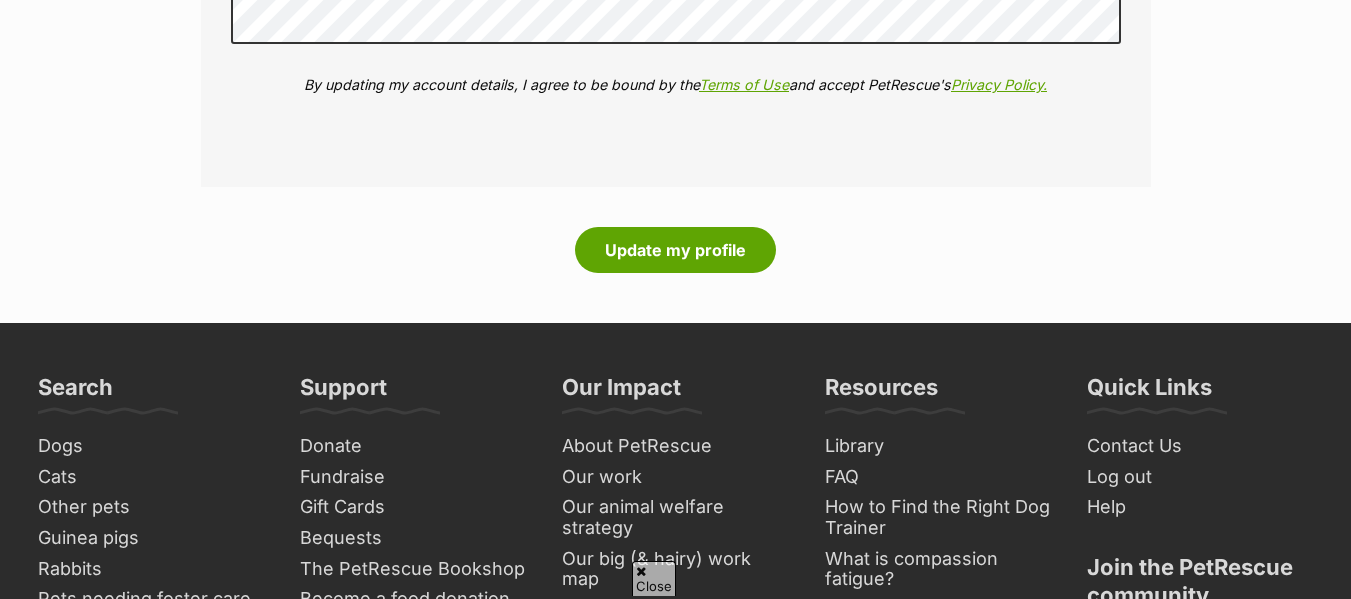 scroll, scrollTop: 2680, scrollLeft: 0, axis: vertical 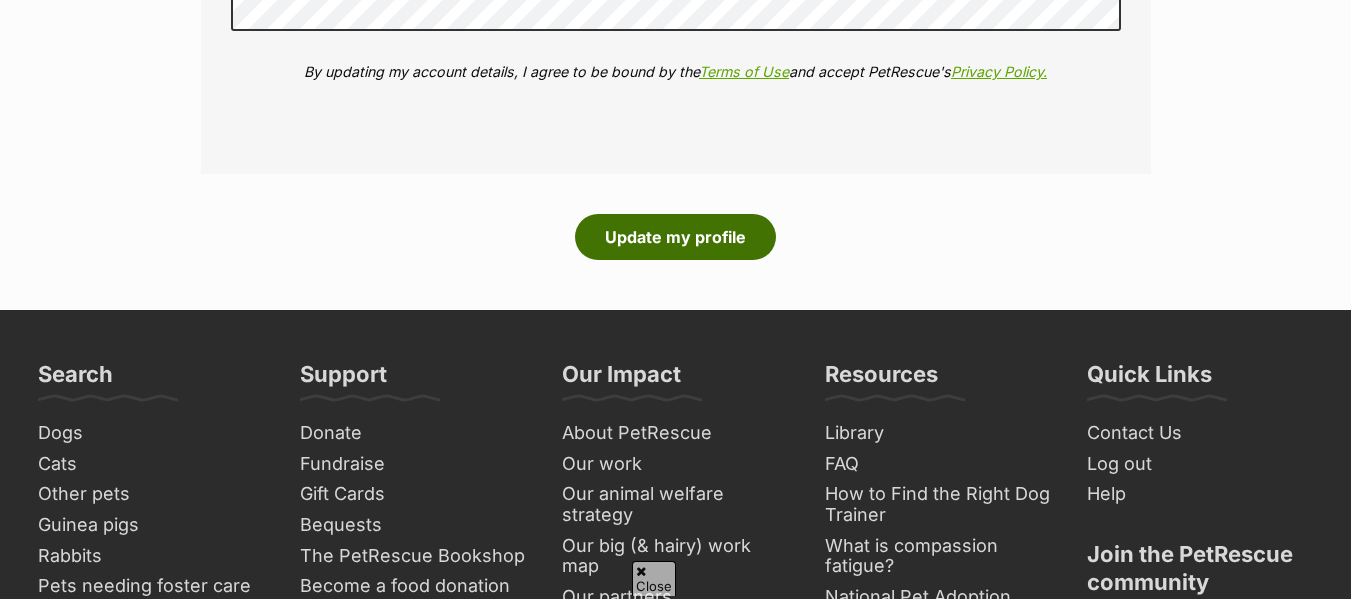 click on "Update my profile" at bounding box center [675, 237] 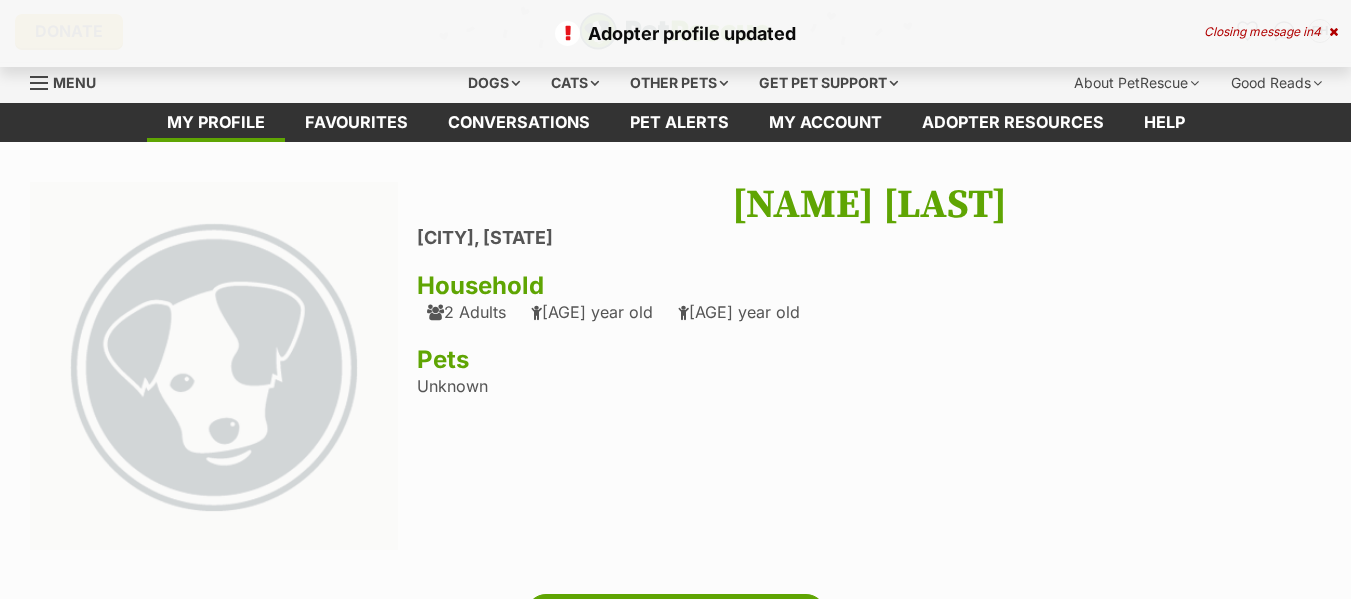 scroll, scrollTop: 0, scrollLeft: 0, axis: both 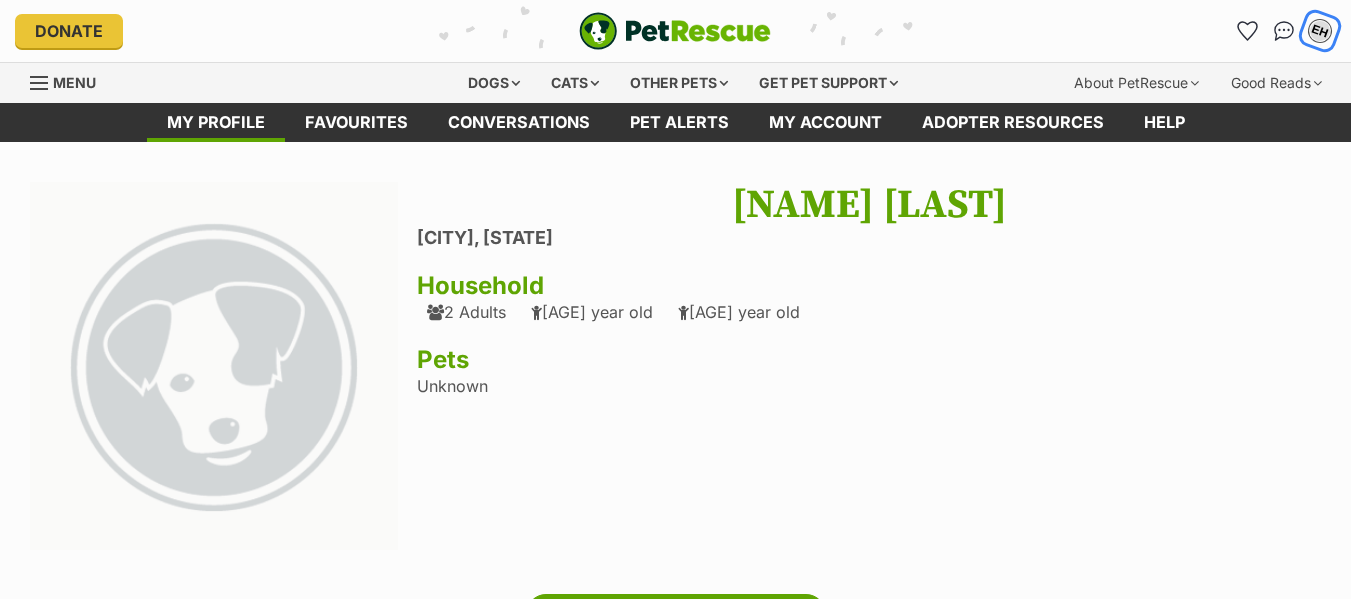 click on "EH" at bounding box center (1320, 31) 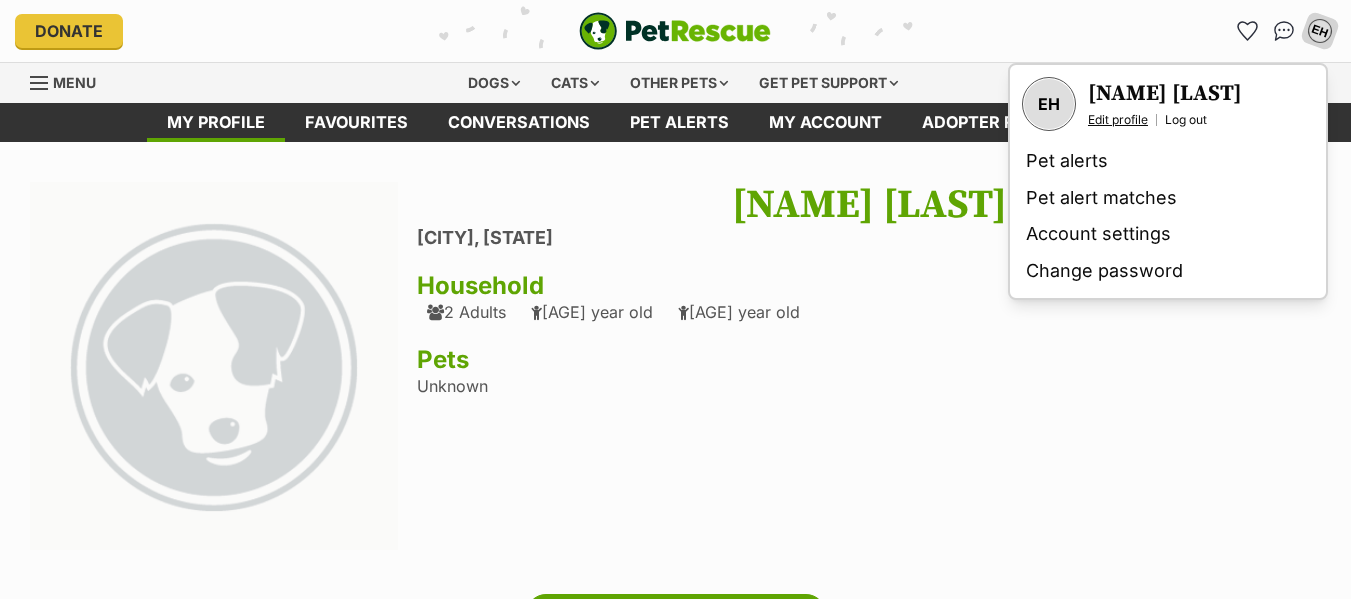 click on "Edit profile" at bounding box center (1118, 120) 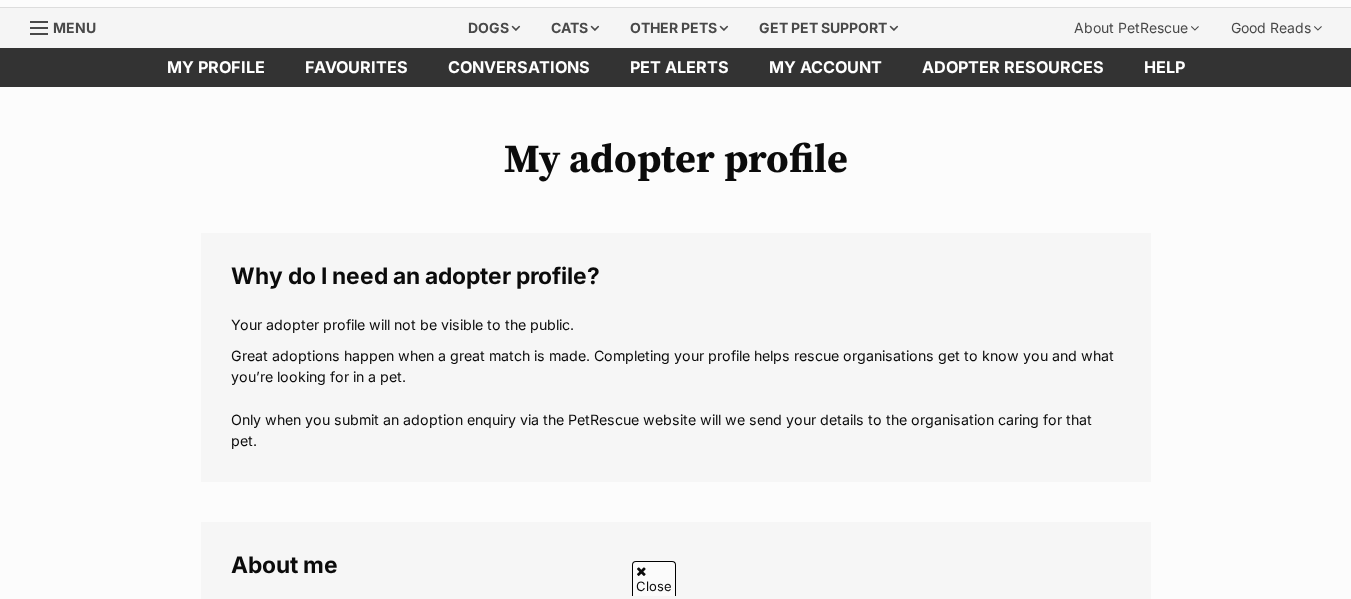 scroll, scrollTop: 571, scrollLeft: 0, axis: vertical 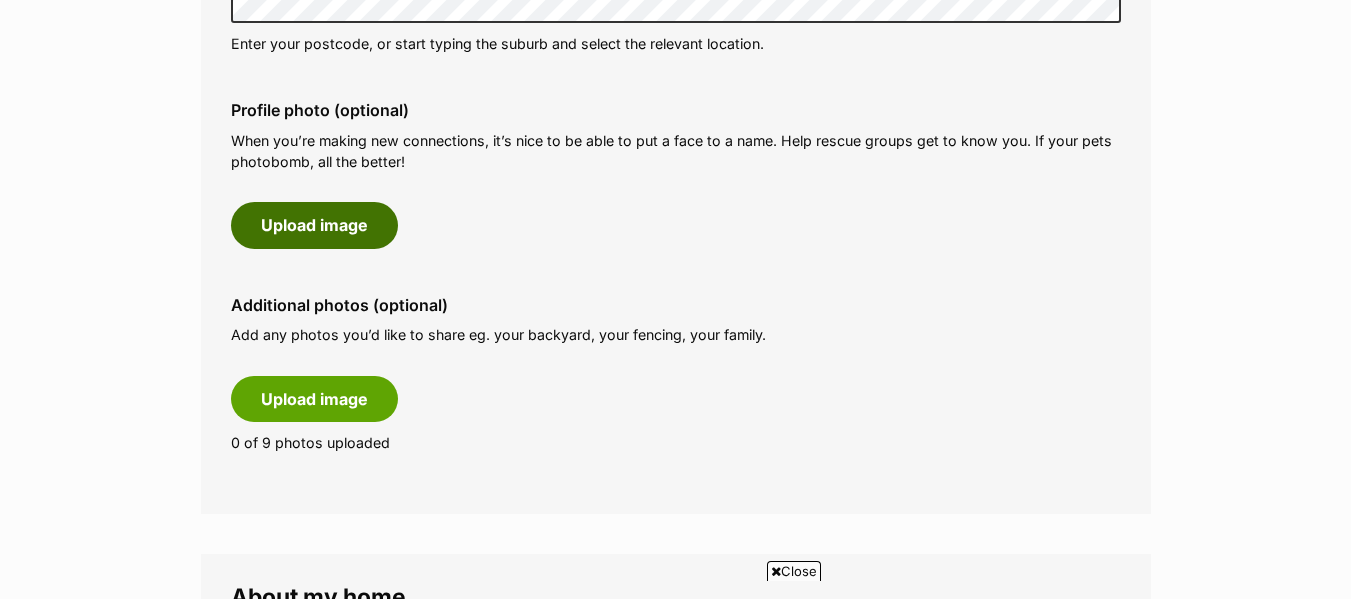 click on "Upload image" at bounding box center (314, 225) 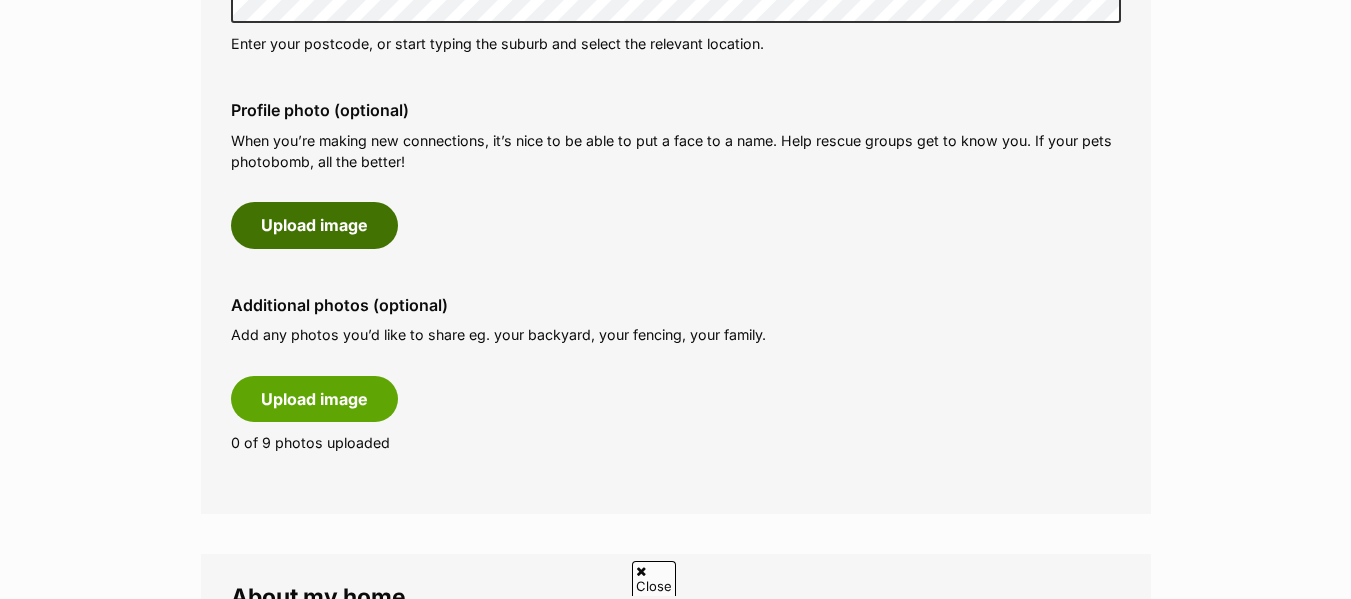 click on "Upload image" at bounding box center [314, 225] 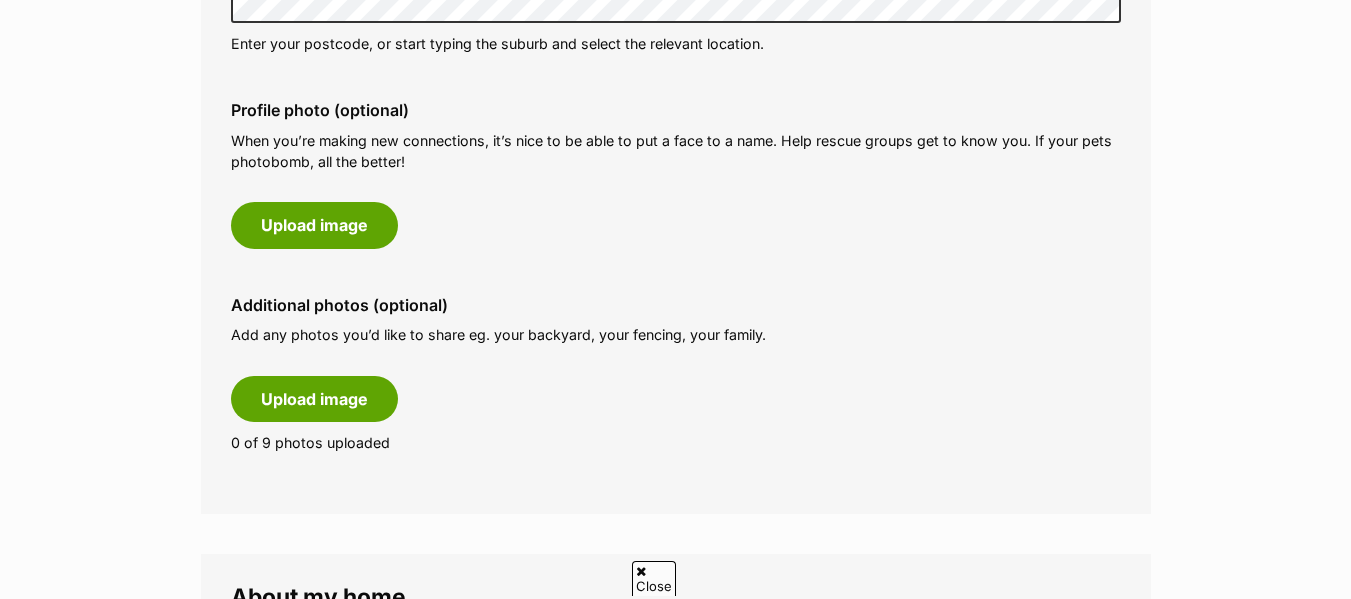 click on "Profile photo (optional)" at bounding box center (676, 110) 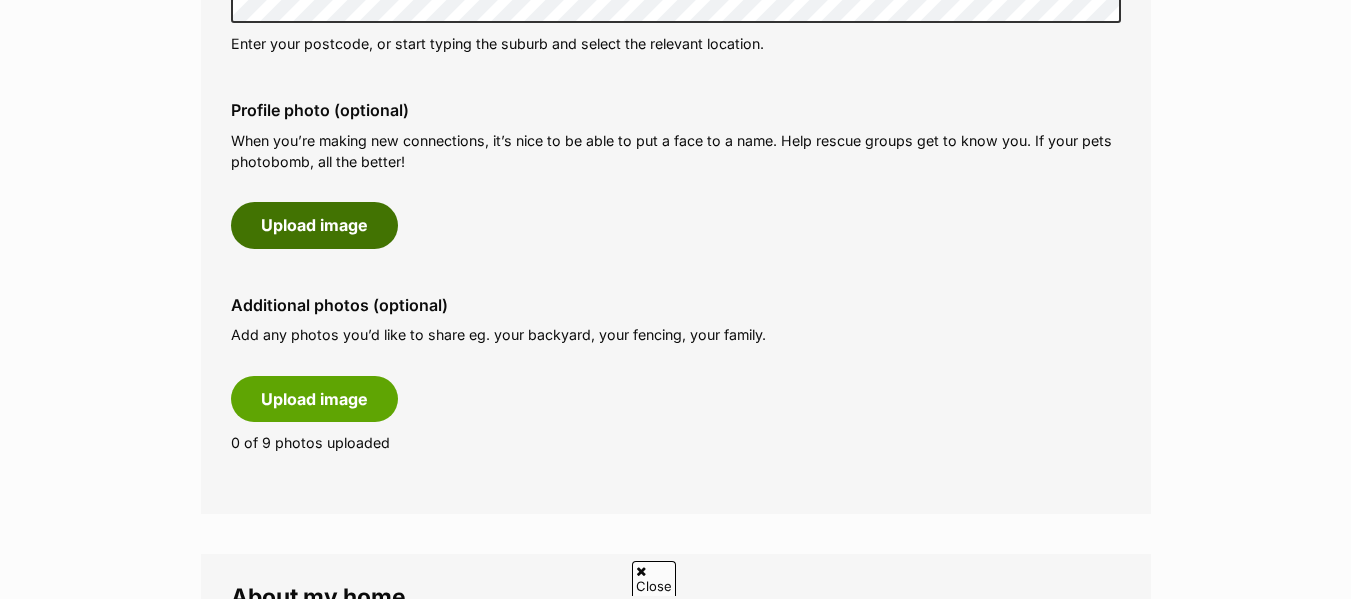 click on "Upload image" at bounding box center (314, 225) 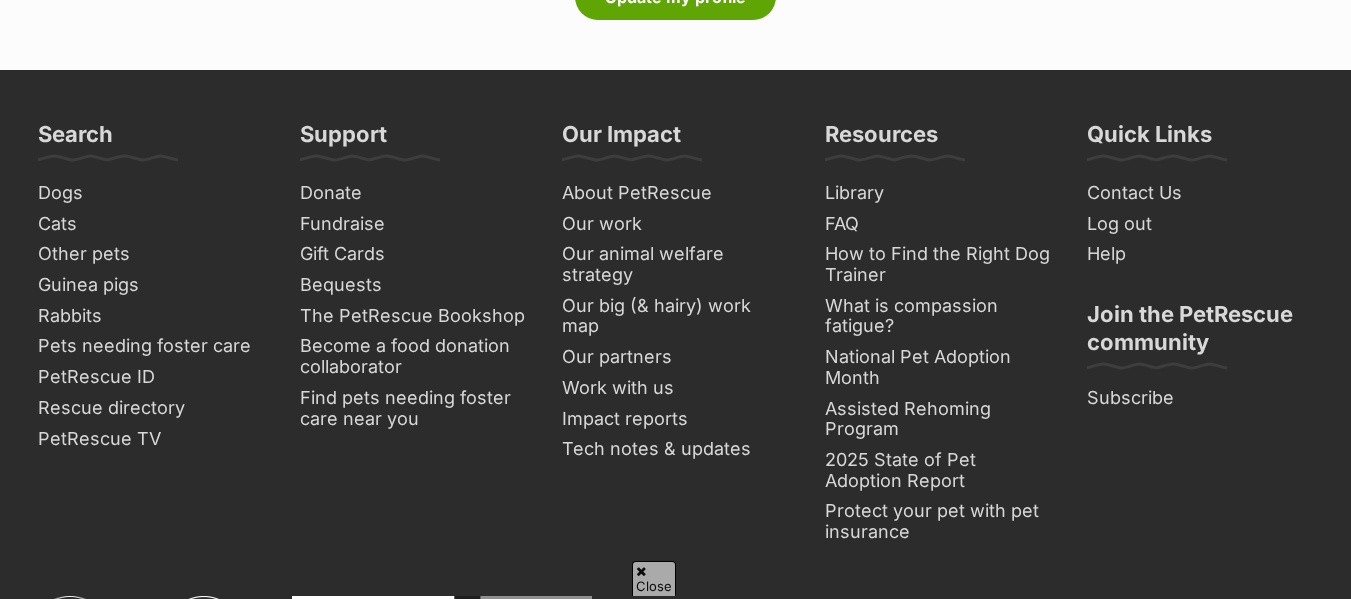 scroll, scrollTop: 2880, scrollLeft: 0, axis: vertical 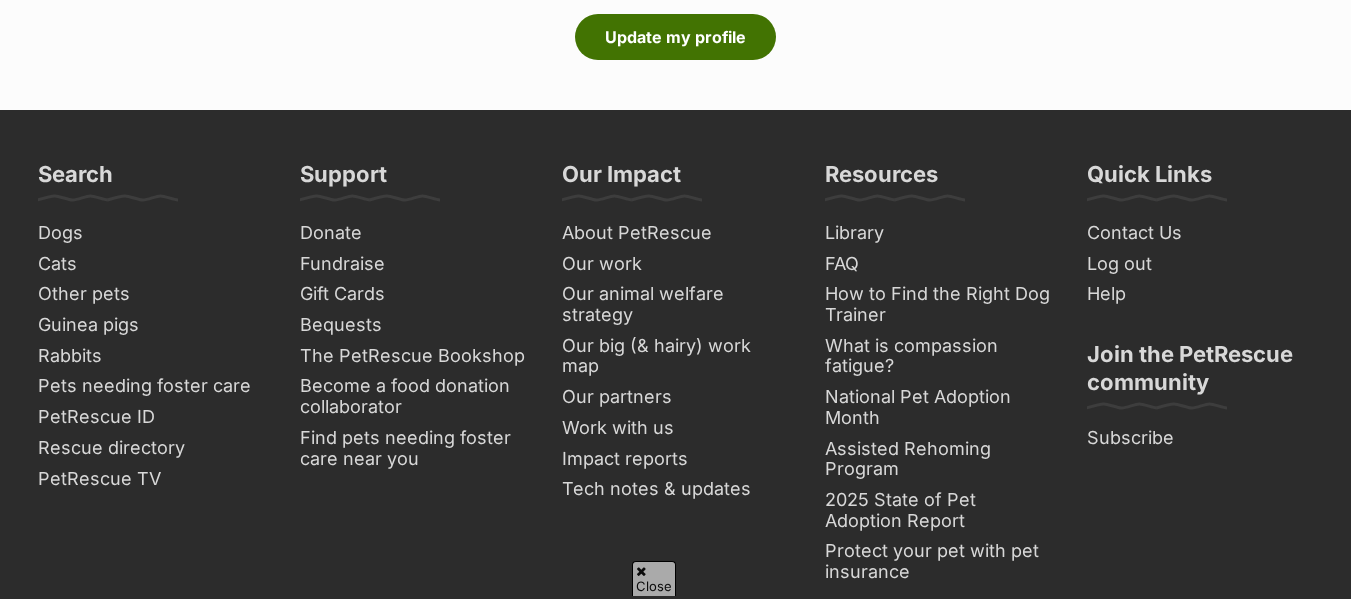 click on "Update my profile" at bounding box center (675, 37) 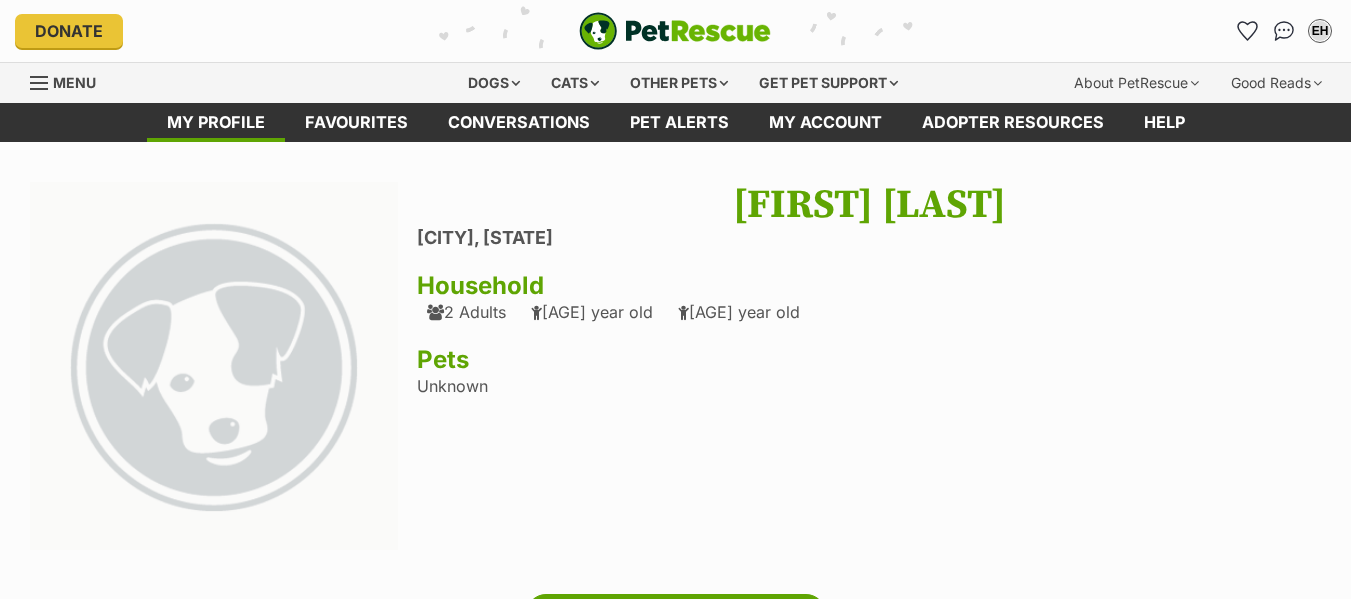 scroll, scrollTop: 0, scrollLeft: 0, axis: both 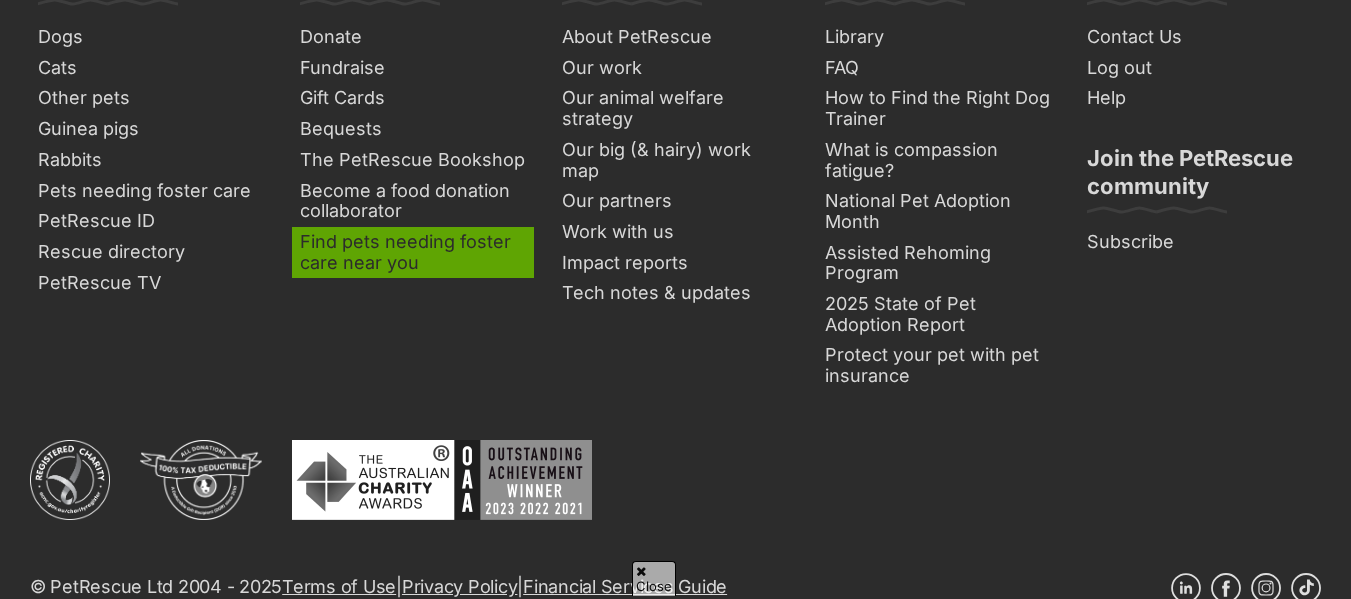 click on "Find pets needing foster care near you" at bounding box center (413, 252) 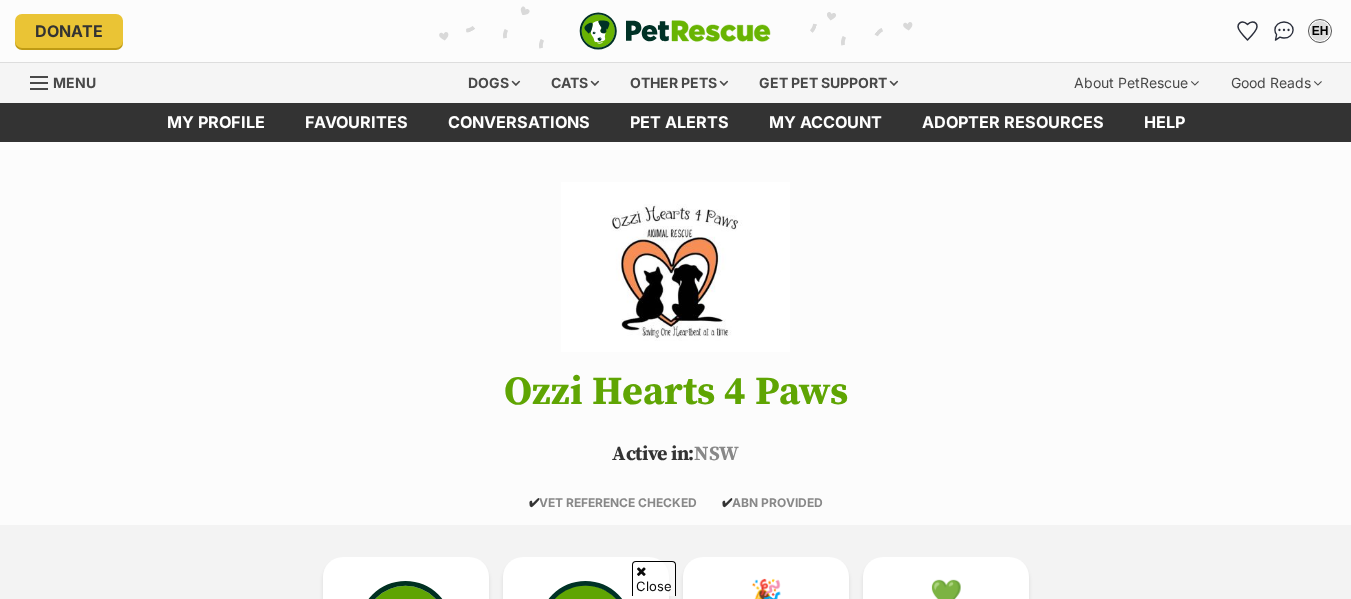 scroll, scrollTop: 400, scrollLeft: 0, axis: vertical 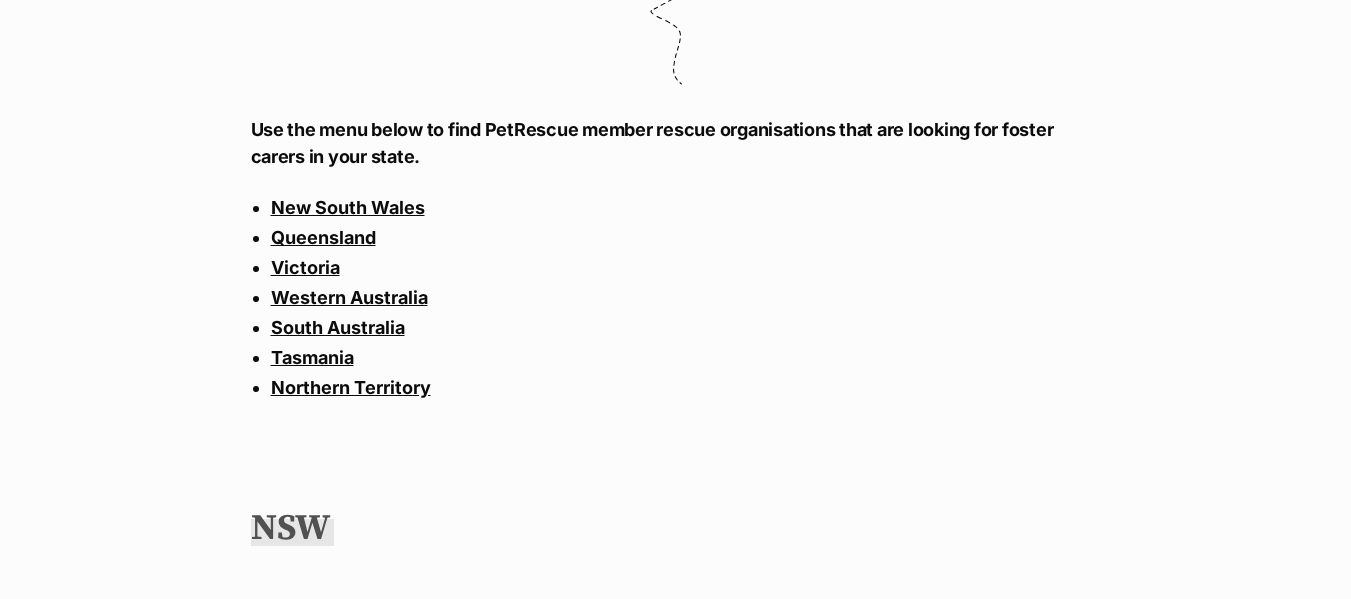 click on "New South Wales" at bounding box center (348, 207) 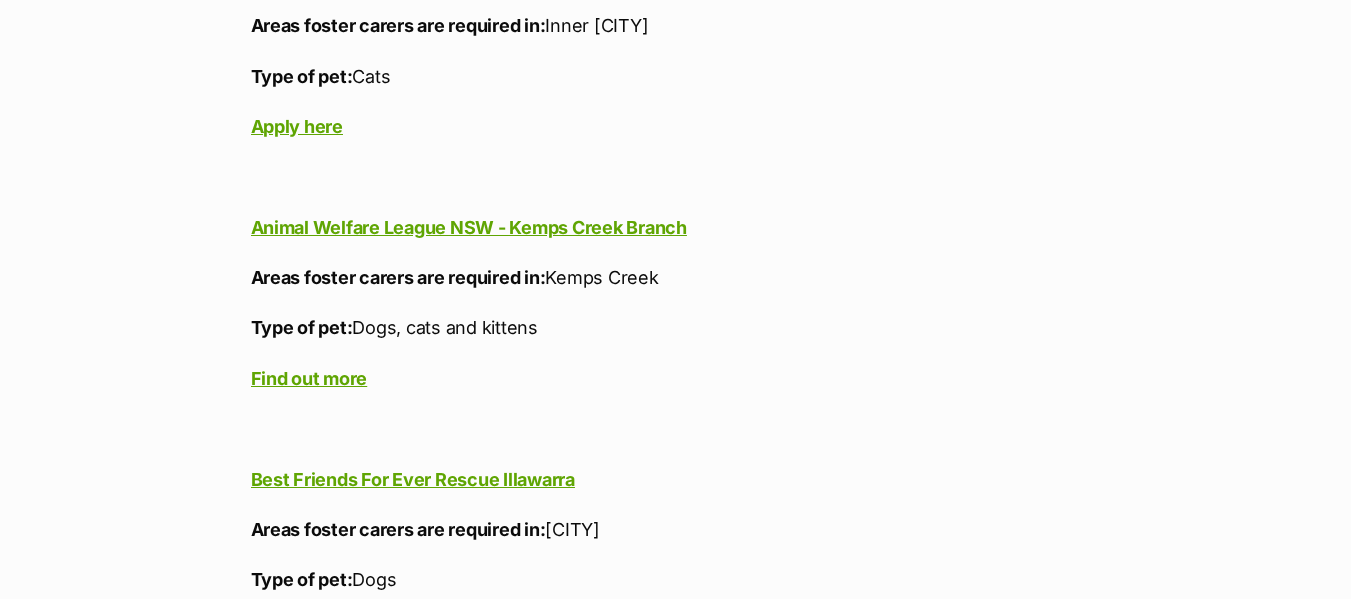 scroll, scrollTop: 2586, scrollLeft: 0, axis: vertical 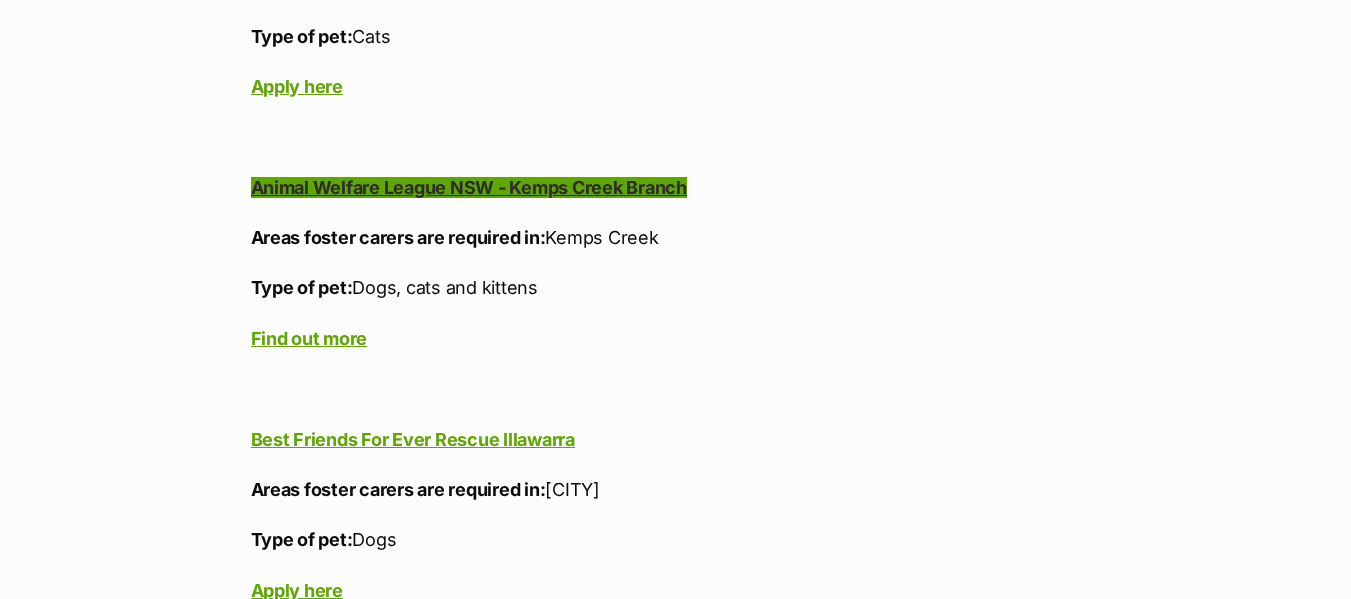click on "Animal Welfare League NSW - Kemps Creek Branch" at bounding box center [469, 187] 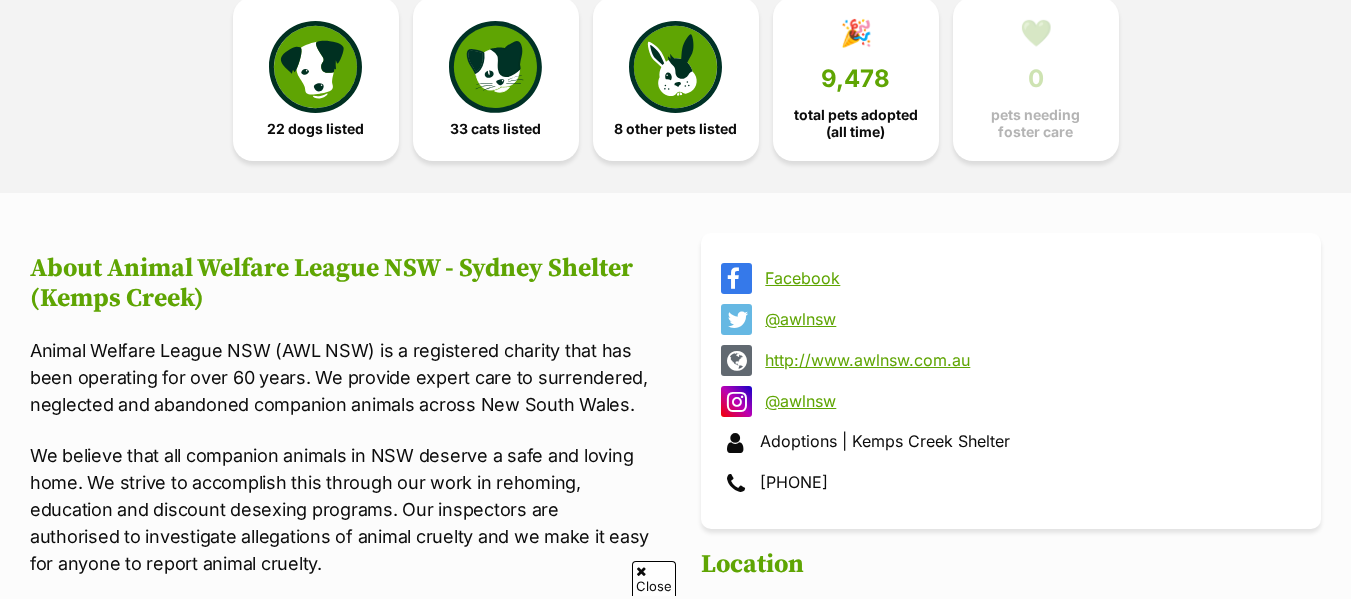 scroll, scrollTop: 592, scrollLeft: 0, axis: vertical 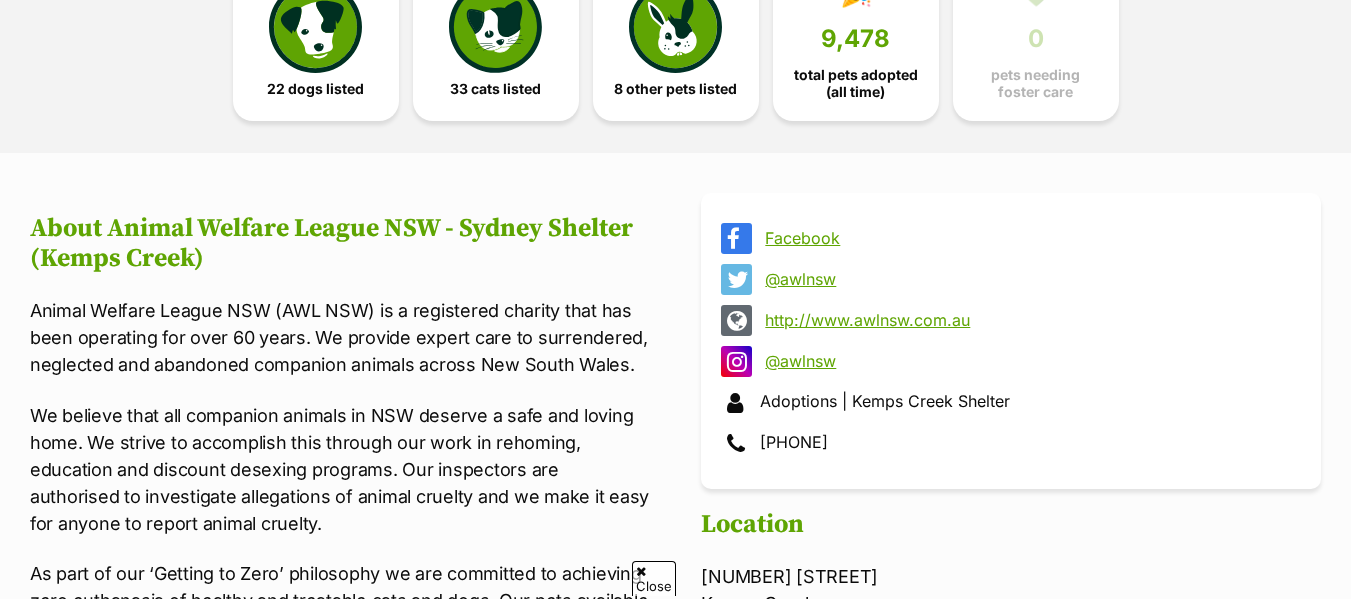 click on "Facebook" at bounding box center (1029, 238) 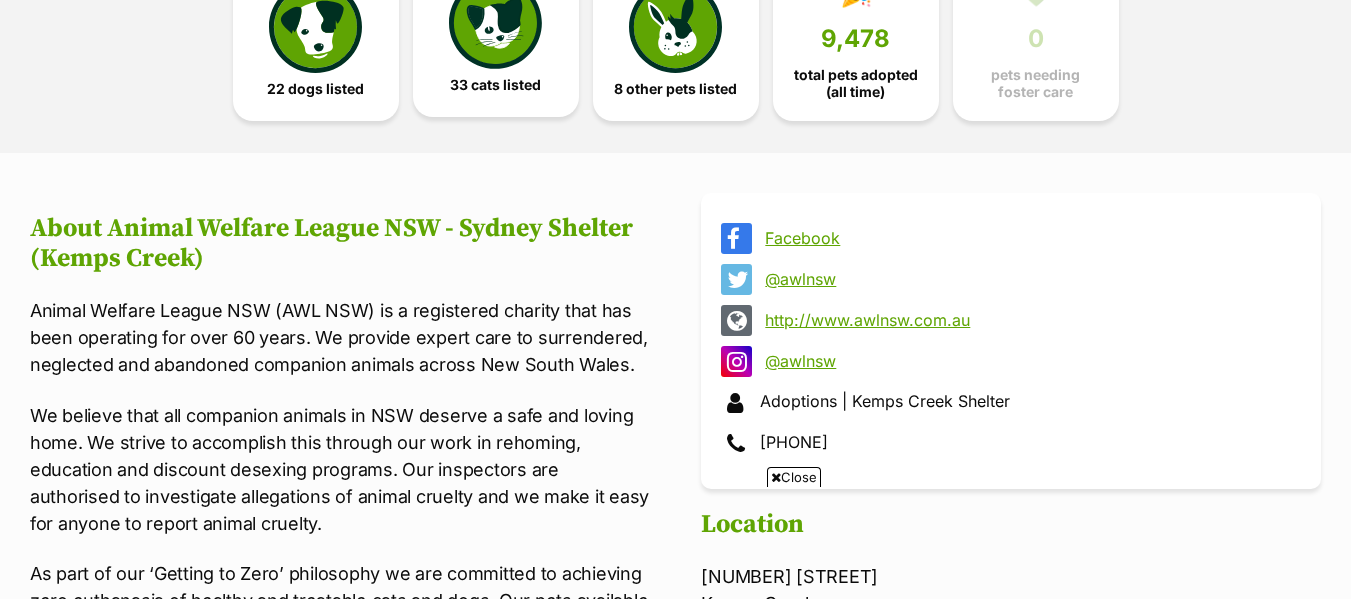 scroll, scrollTop: 0, scrollLeft: 0, axis: both 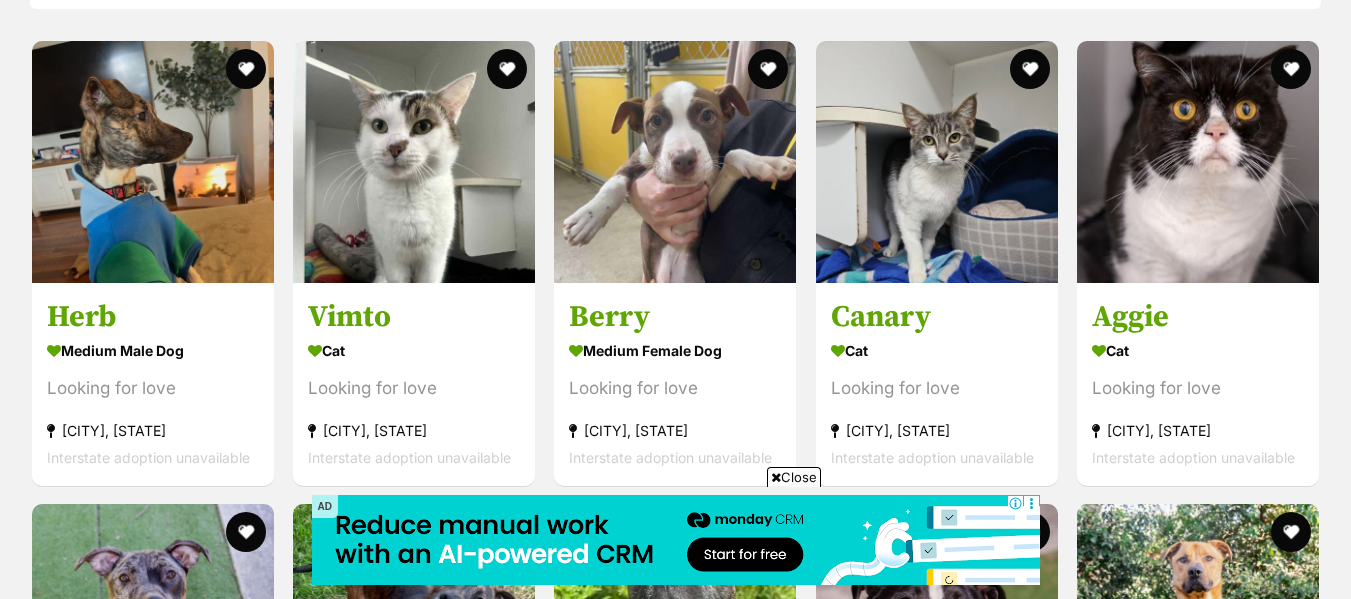click at bounding box center [675, 162] 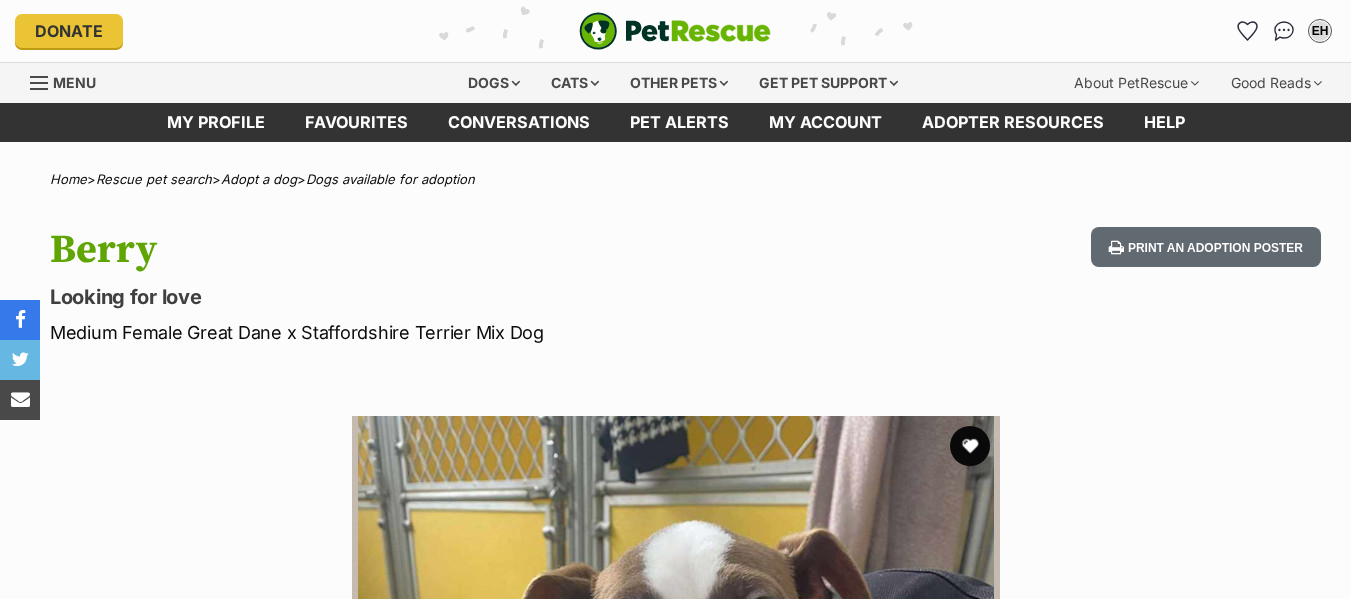 scroll, scrollTop: 0, scrollLeft: 0, axis: both 